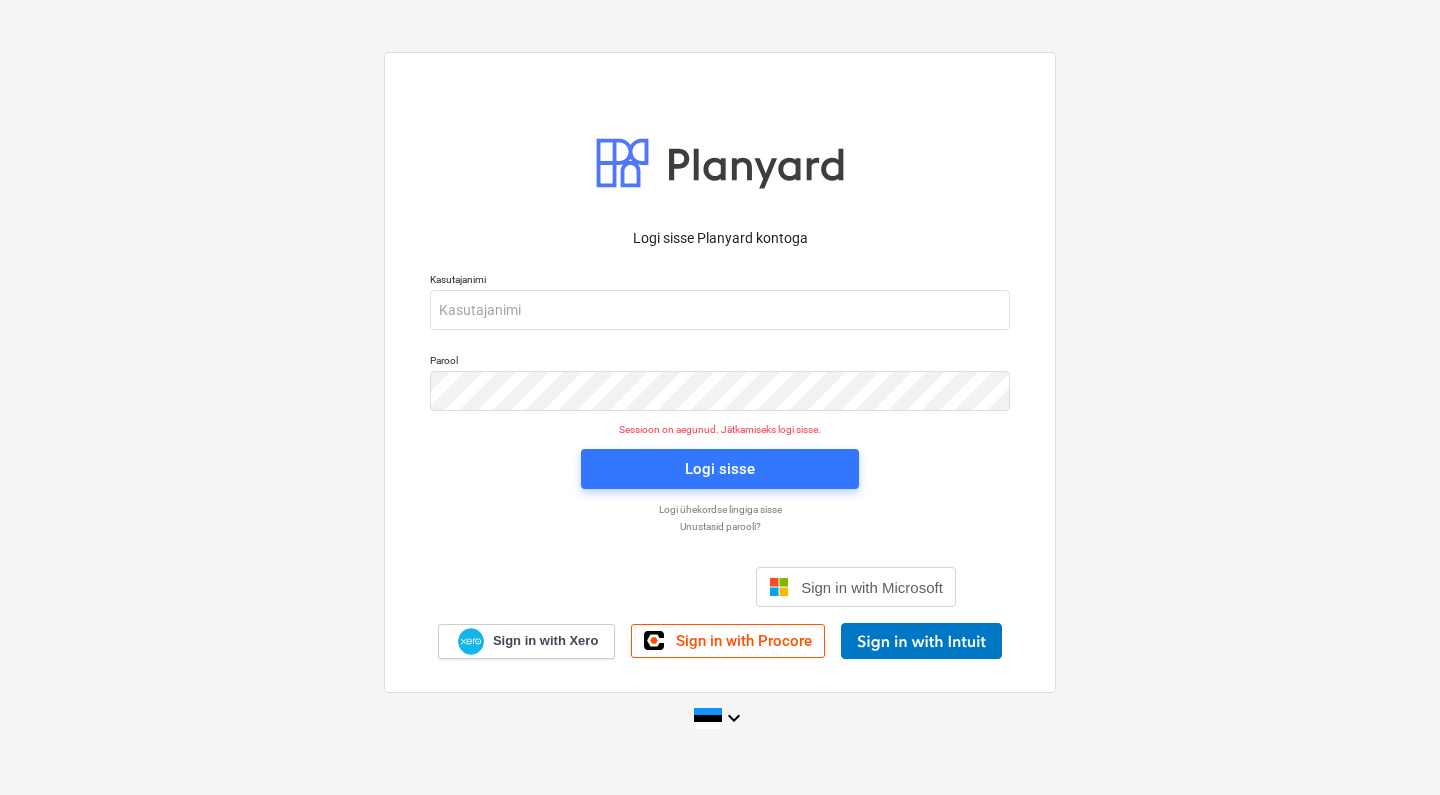 scroll, scrollTop: 0, scrollLeft: 0, axis: both 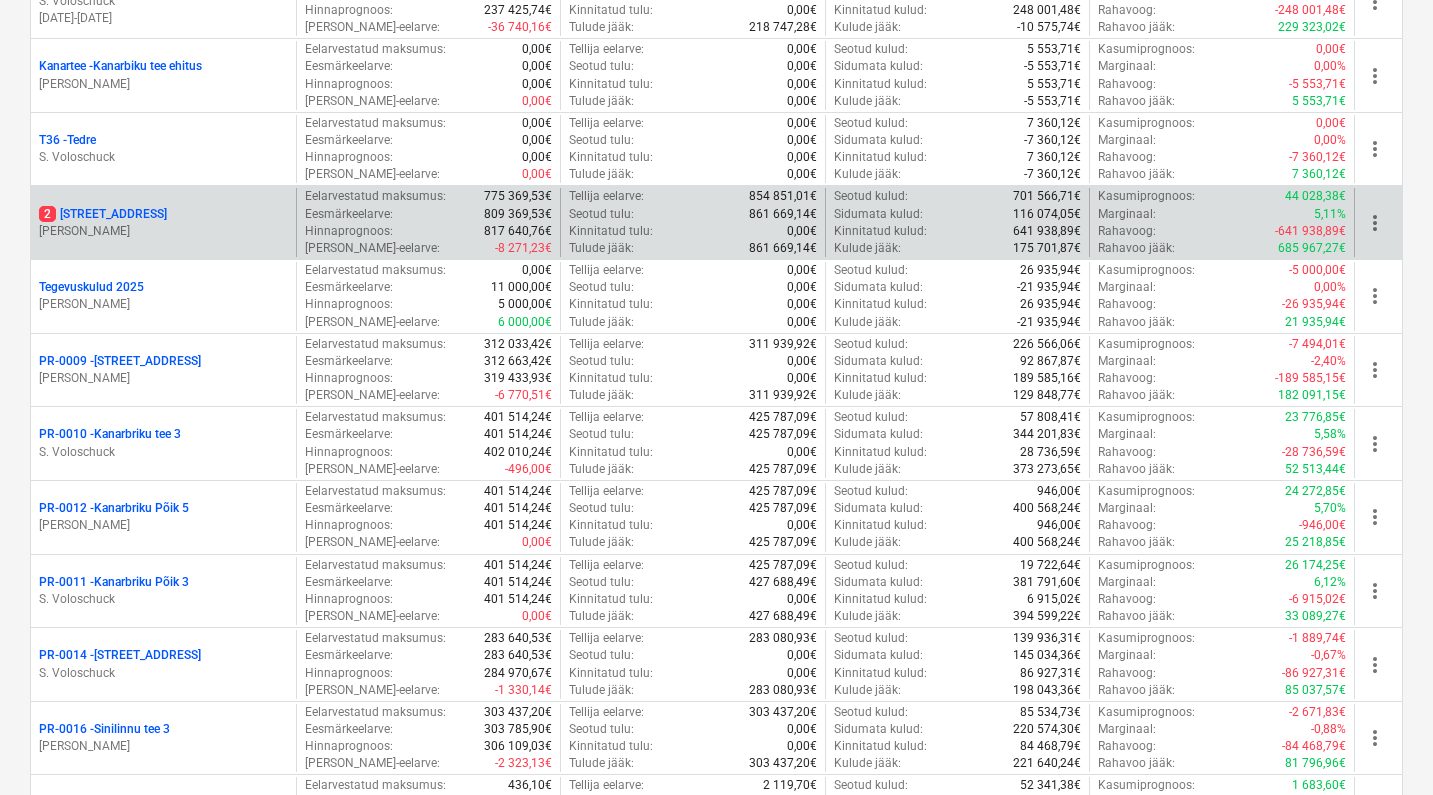 click on "2 [STREET_ADDRESS]" at bounding box center [103, 214] 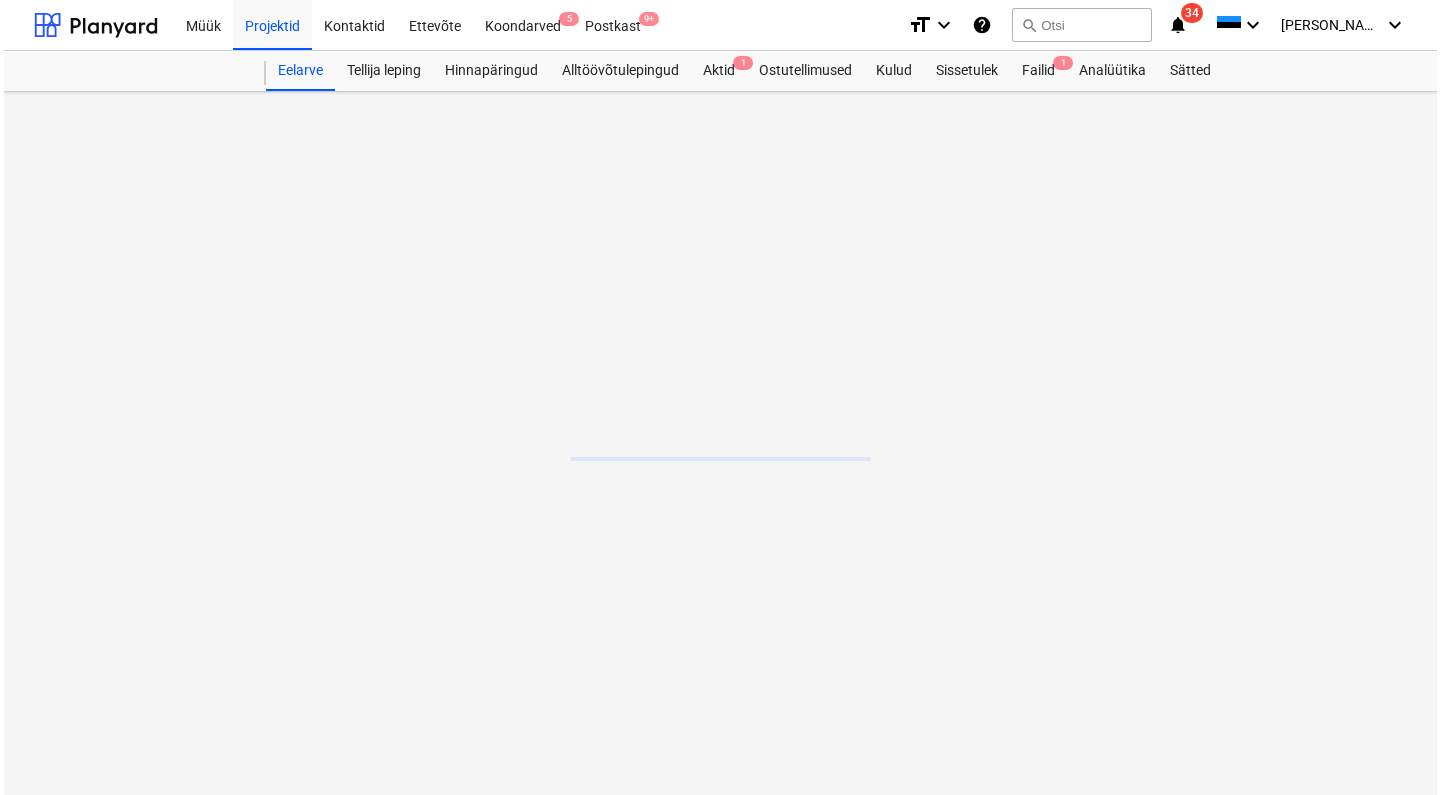 scroll, scrollTop: 0, scrollLeft: 0, axis: both 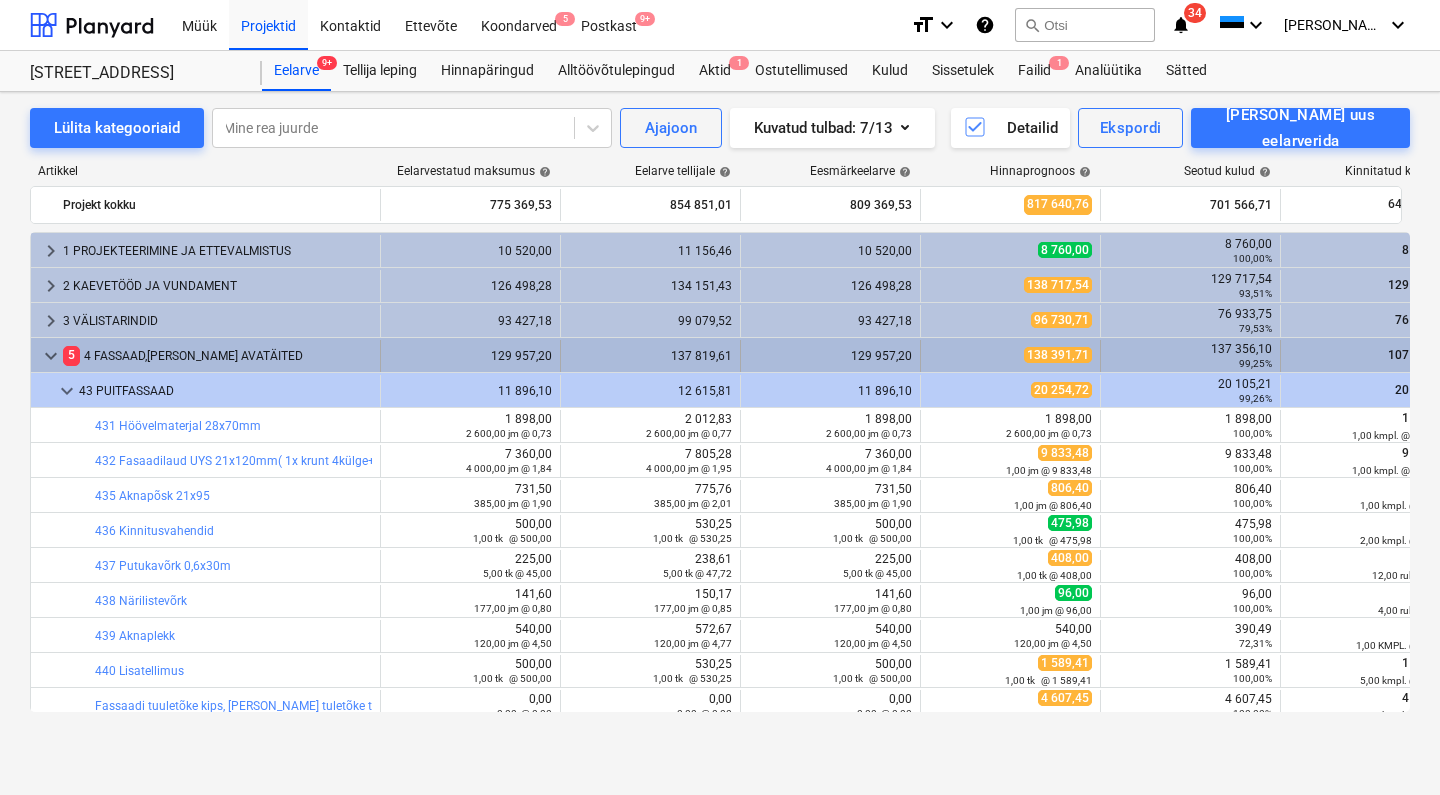 click on "keyboard_arrow_down" at bounding box center (51, 356) 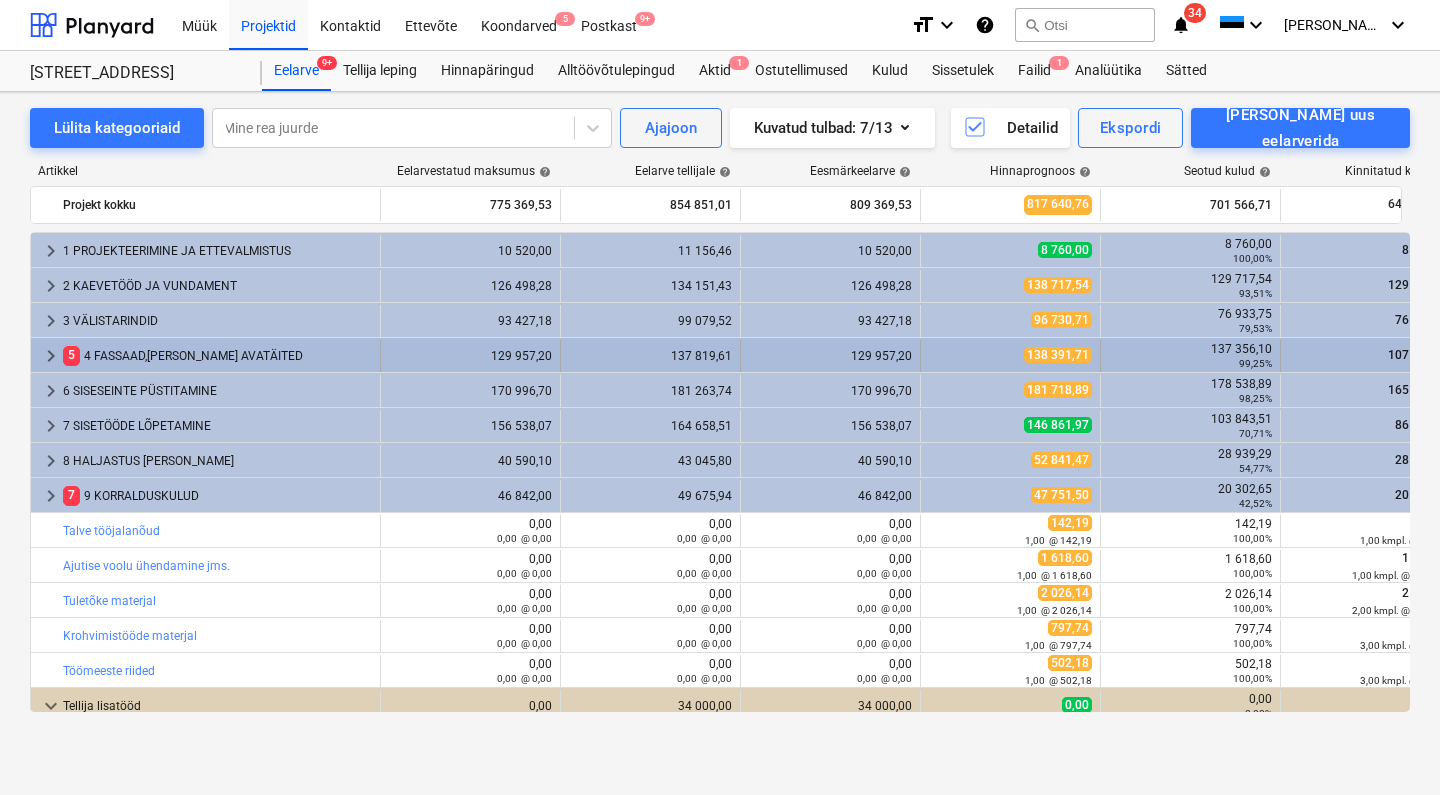 click on "keyboard_arrow_right" at bounding box center (51, 356) 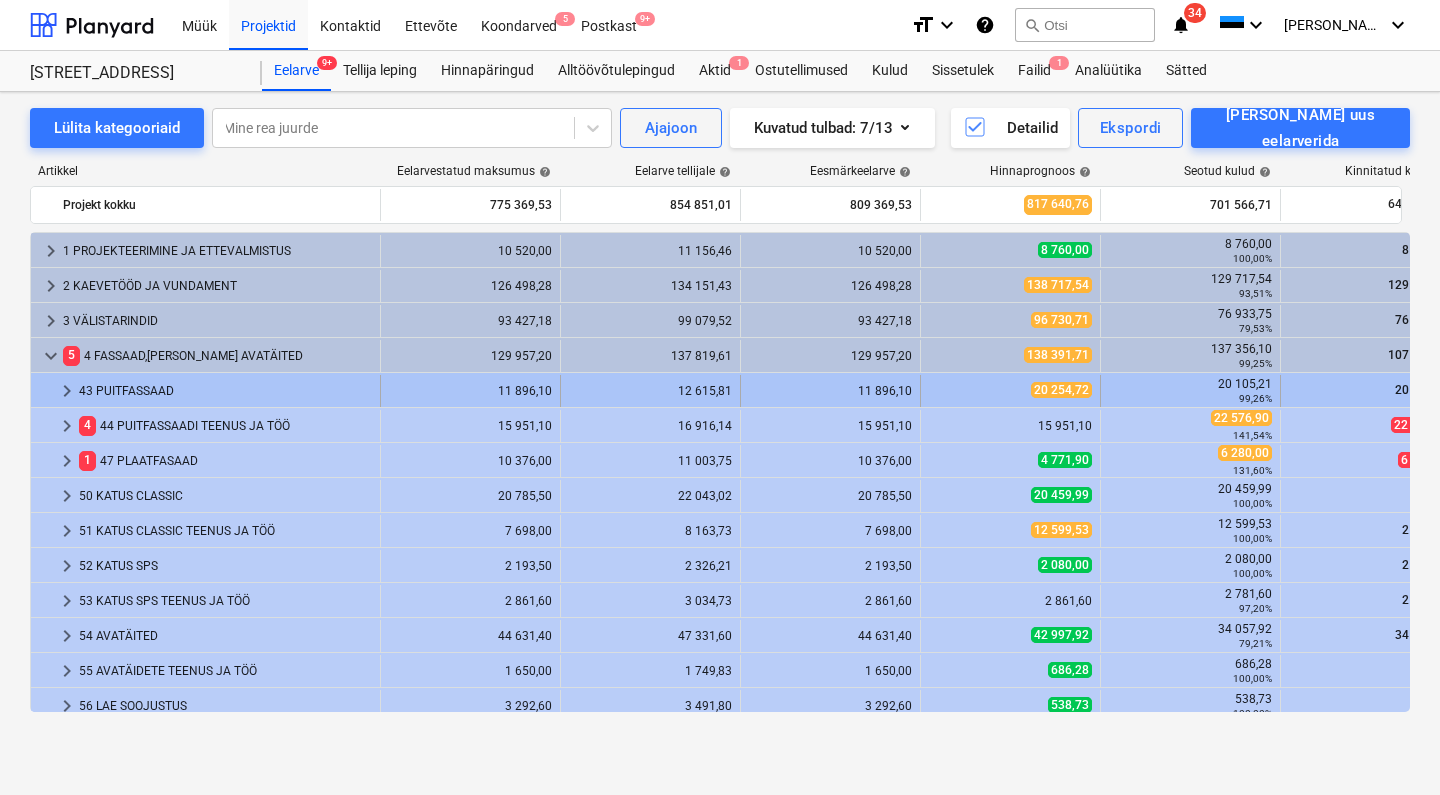 click on "keyboard_arrow_right" at bounding box center [67, 391] 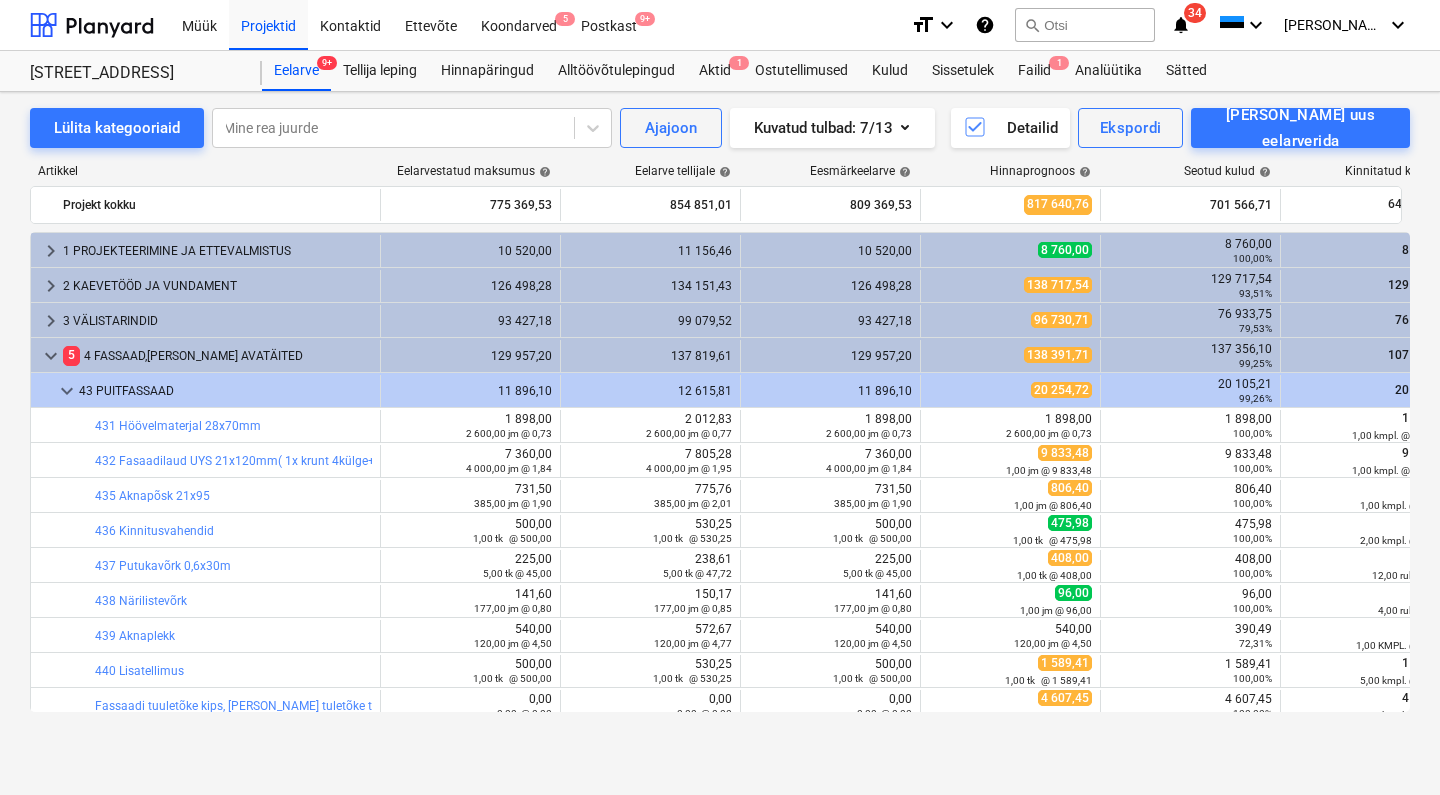 click on "keyboard_arrow_down" at bounding box center [67, 391] 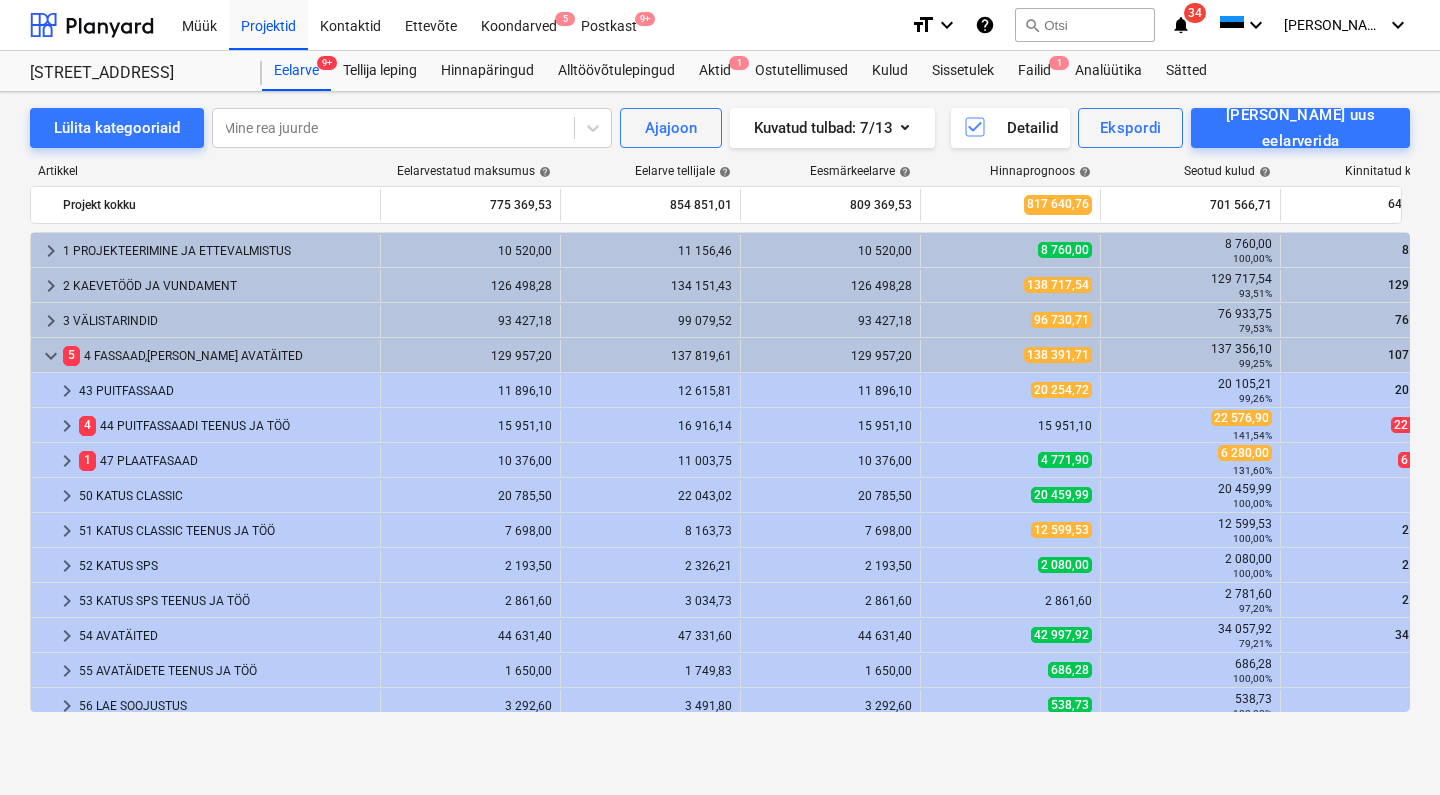 click on "keyboard_arrow_right" at bounding box center [67, 391] 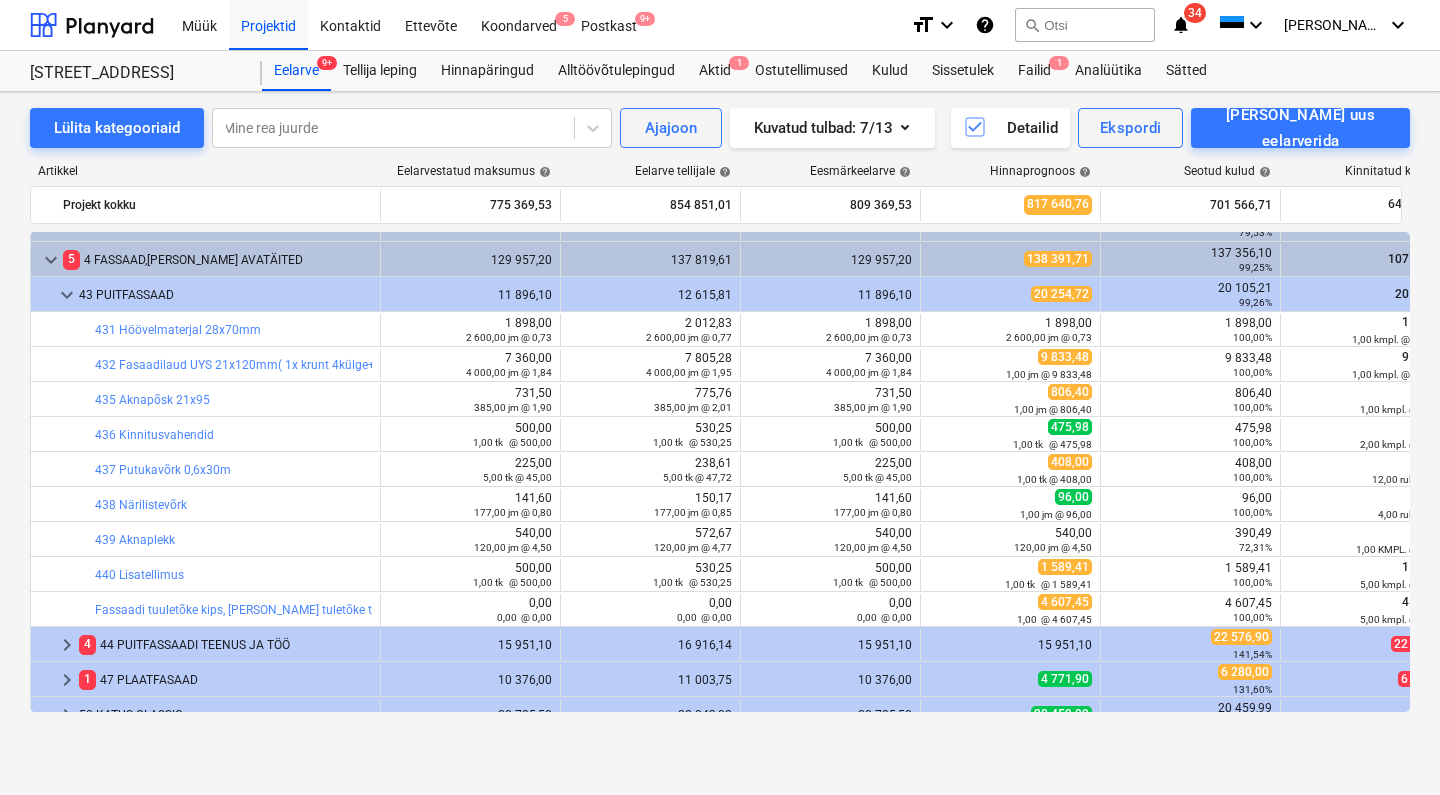 scroll, scrollTop: 109, scrollLeft: 0, axis: vertical 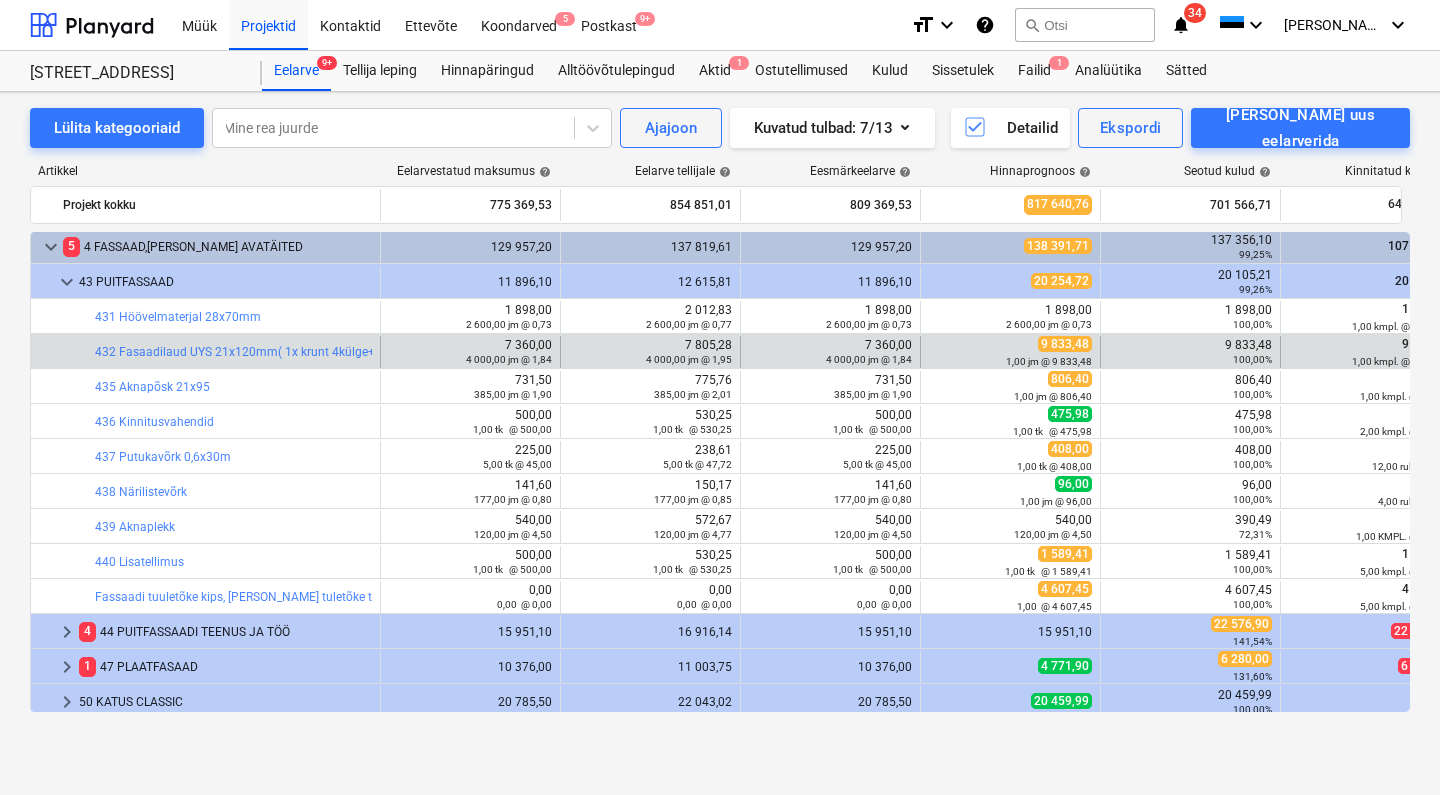 click on "bar_chart 432 Fasaadilaud UYS 21x120mm( 1x krunt 4külge+2xvärv 3 külge)" at bounding box center [233, 352] 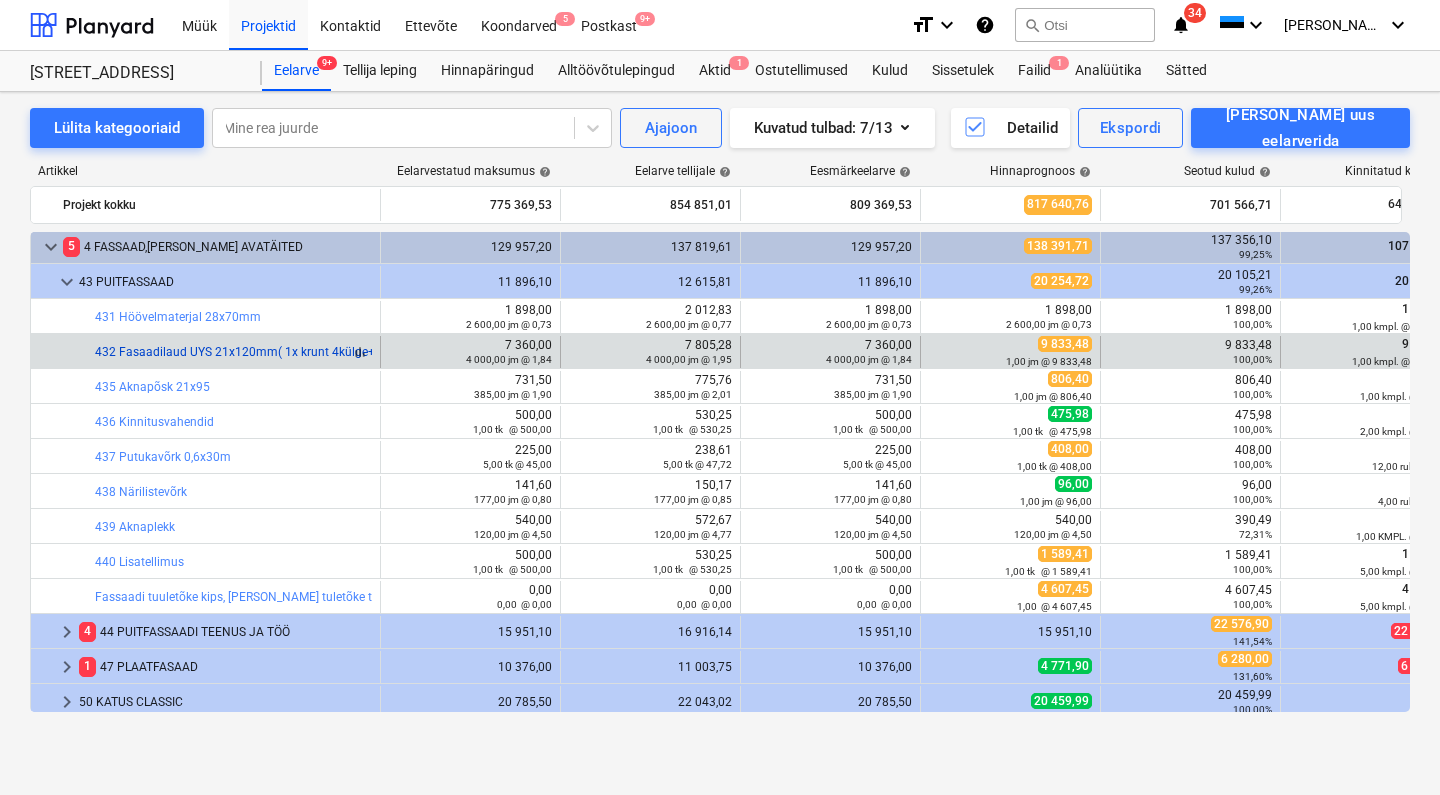 click on "432 Fasaadilaud UYS 21x120mm( 1x krunt 4külge+2xvärv 3 külge)" at bounding box center [276, 352] 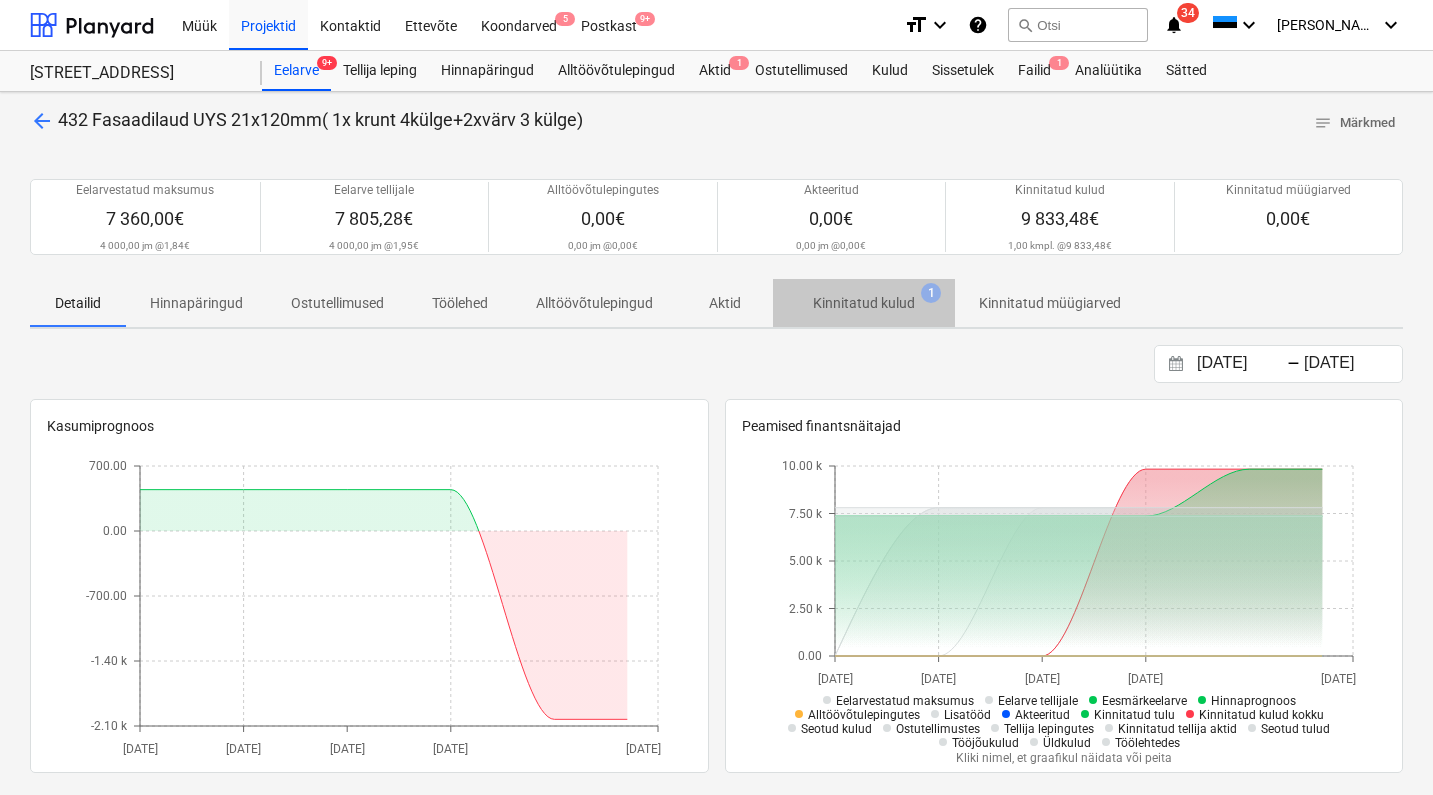 click on "Kinnitatud kulud 1" at bounding box center (864, 303) 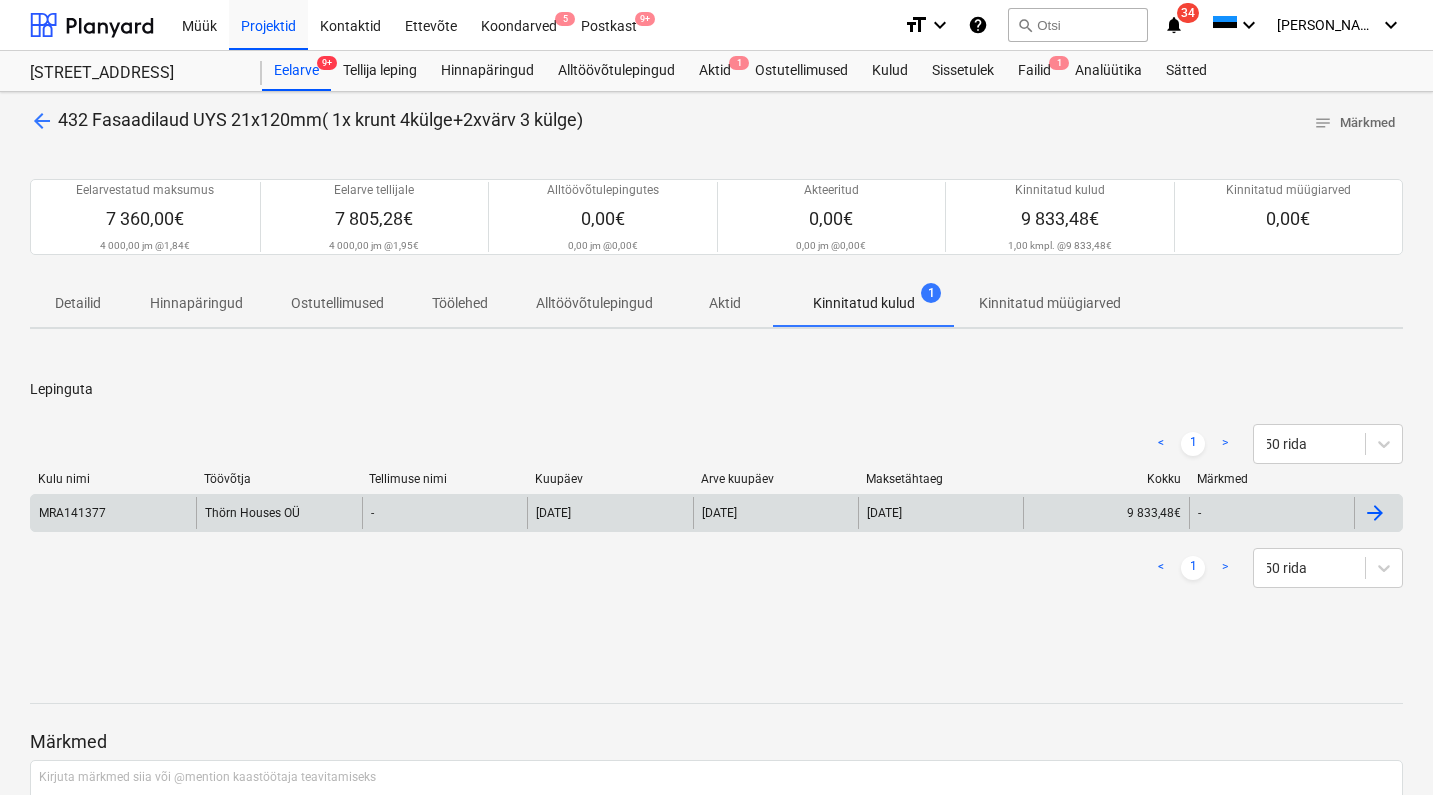 click on "Thörn Houses OÜ" at bounding box center [278, 513] 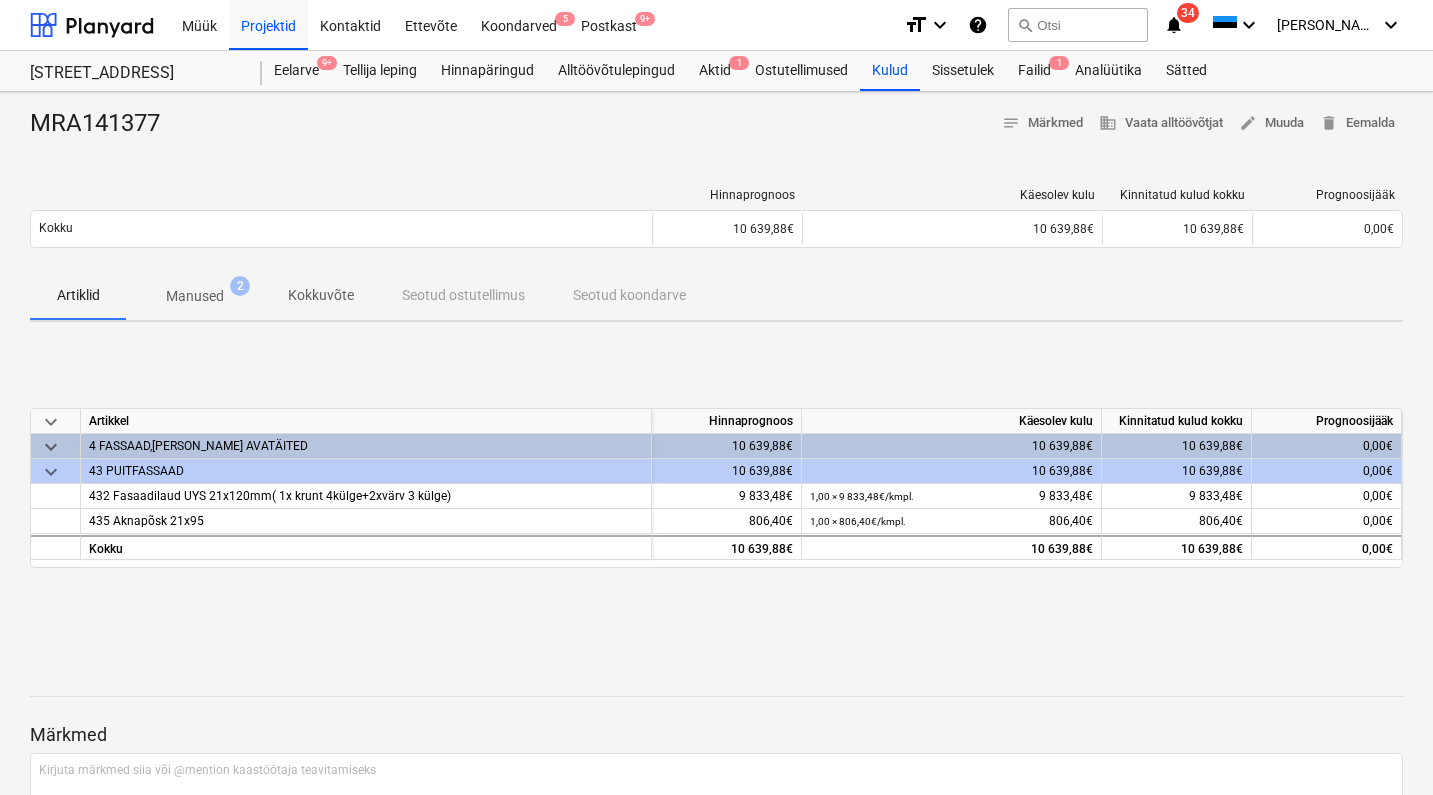 click on "Manused" at bounding box center [195, 296] 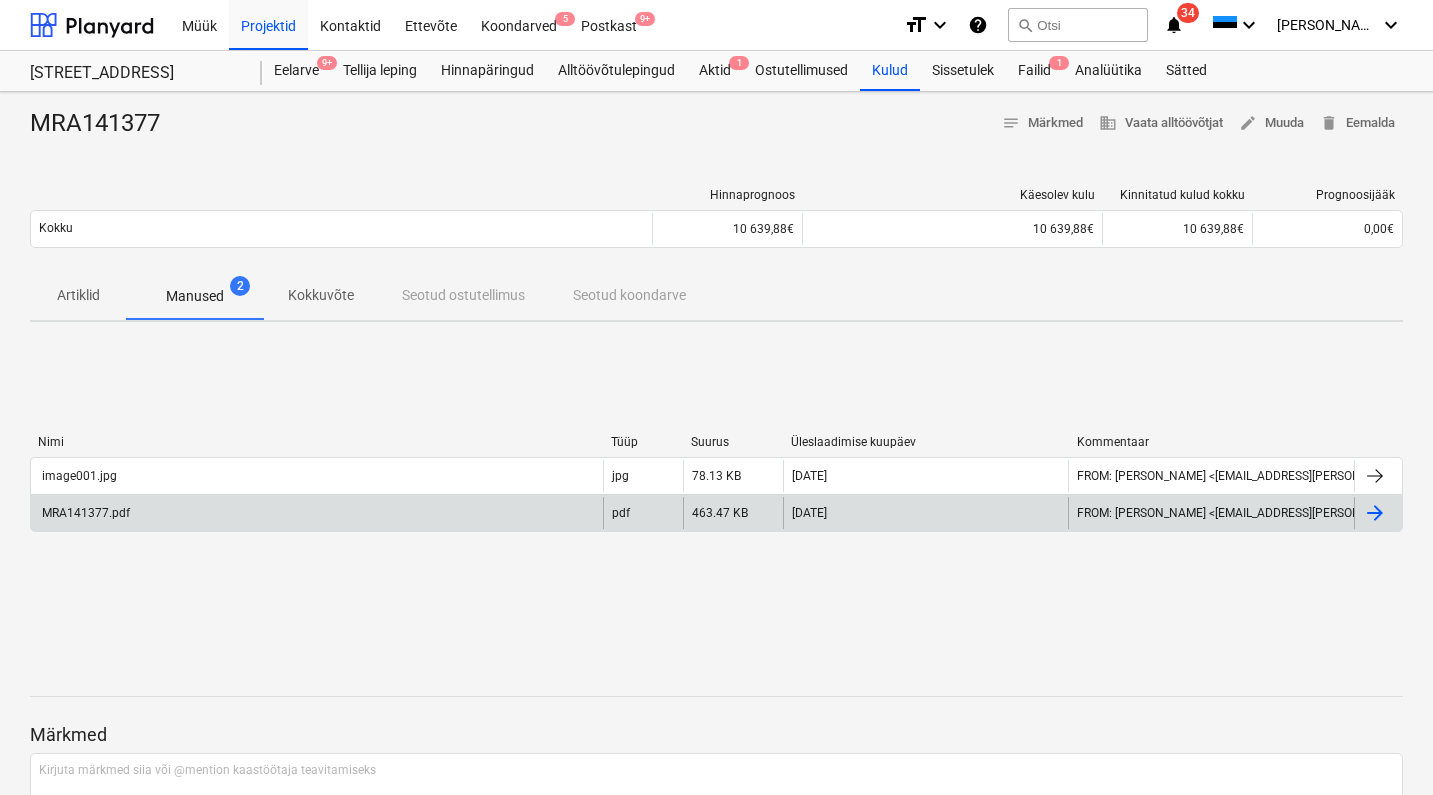 click on "MRA141377.pdf" at bounding box center [84, 513] 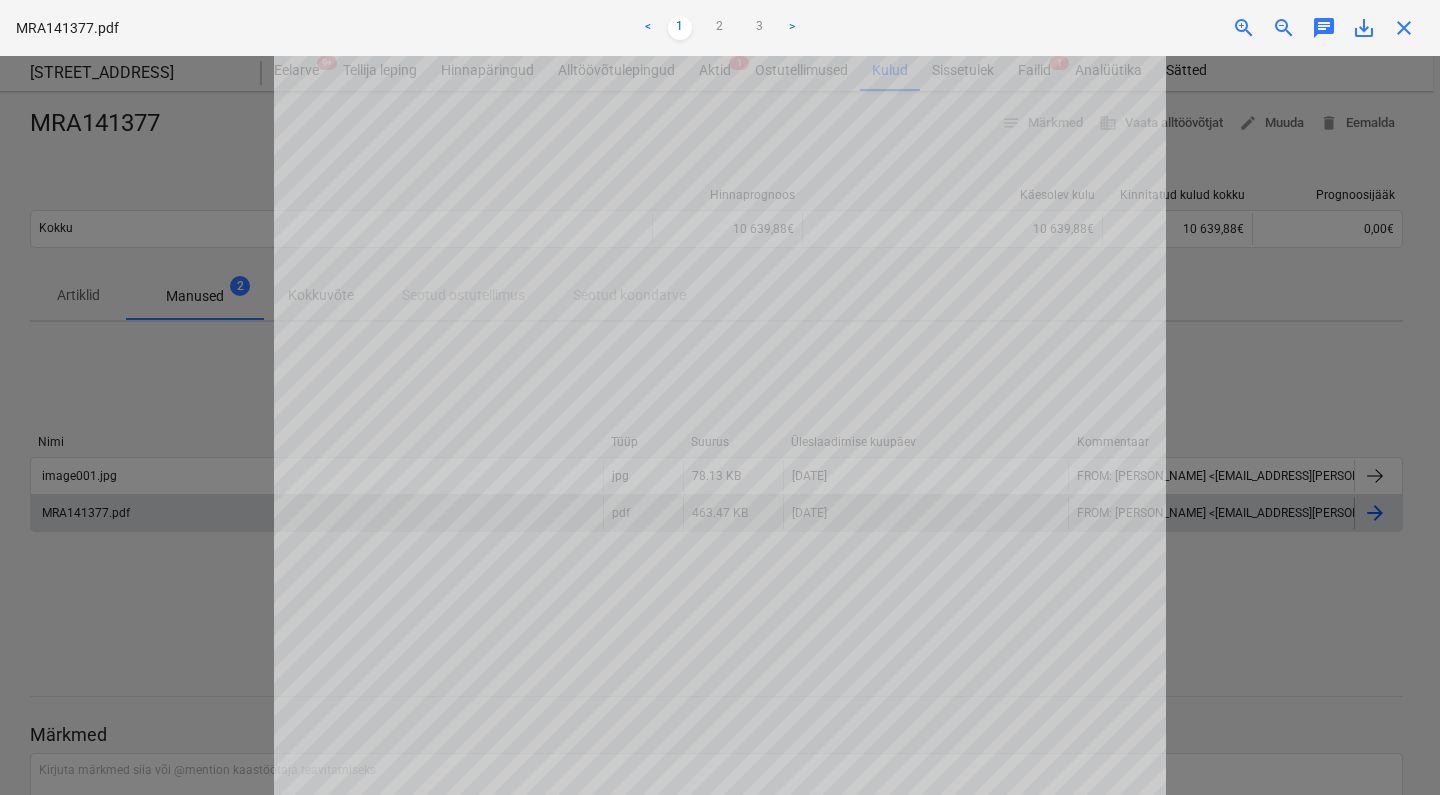 scroll, scrollTop: 0, scrollLeft: 0, axis: both 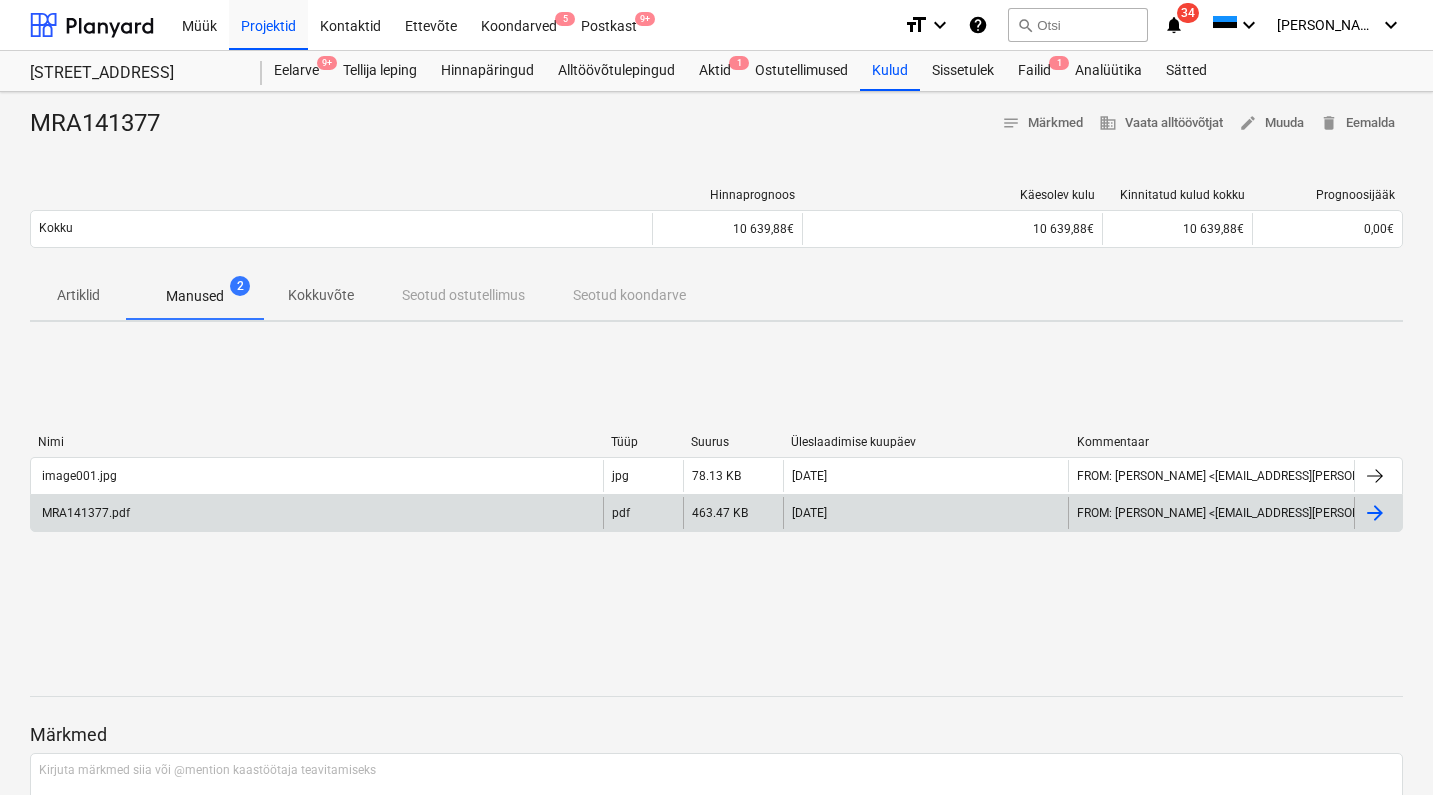 click on "MRA141377.pdf" at bounding box center [84, 513] 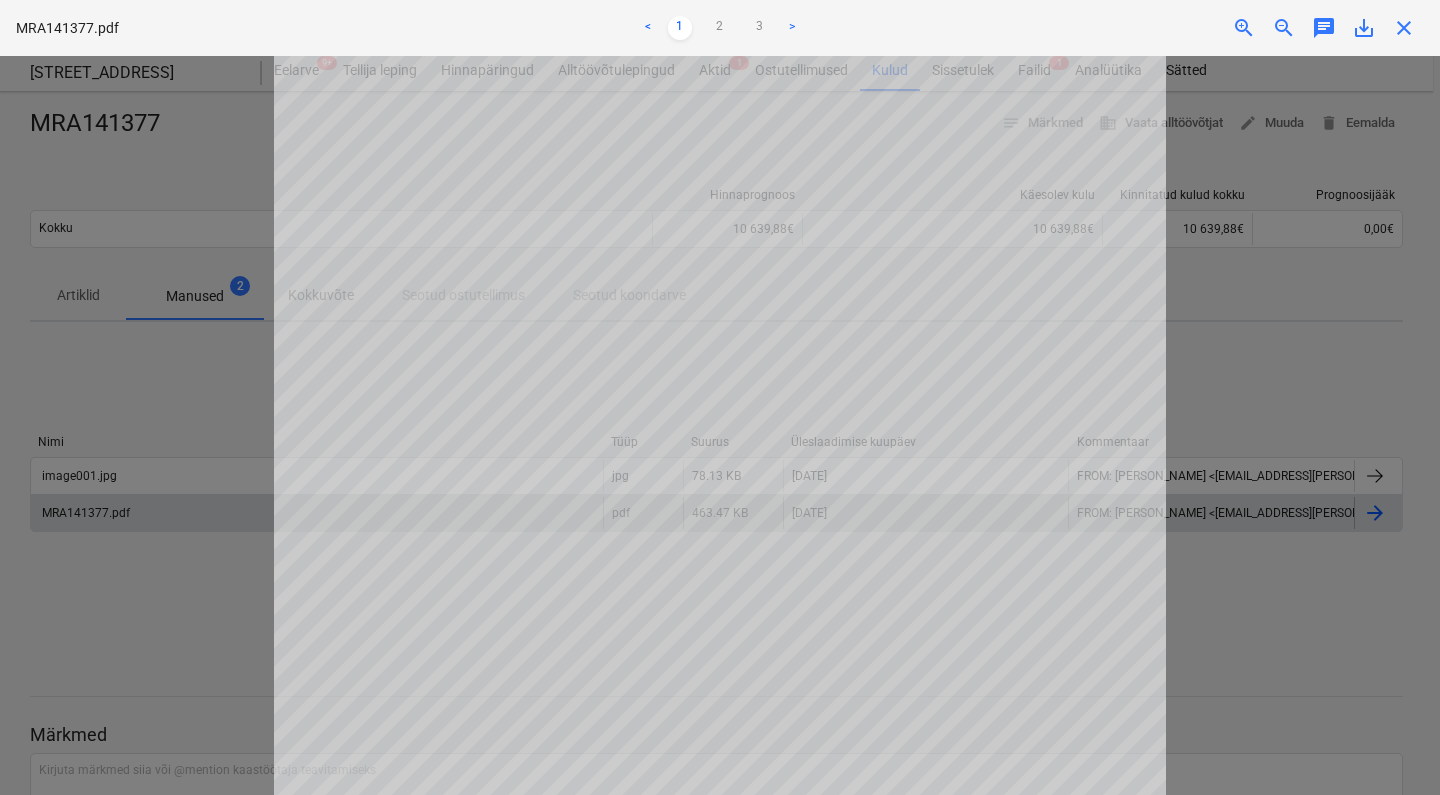 scroll, scrollTop: 322, scrollLeft: 0, axis: vertical 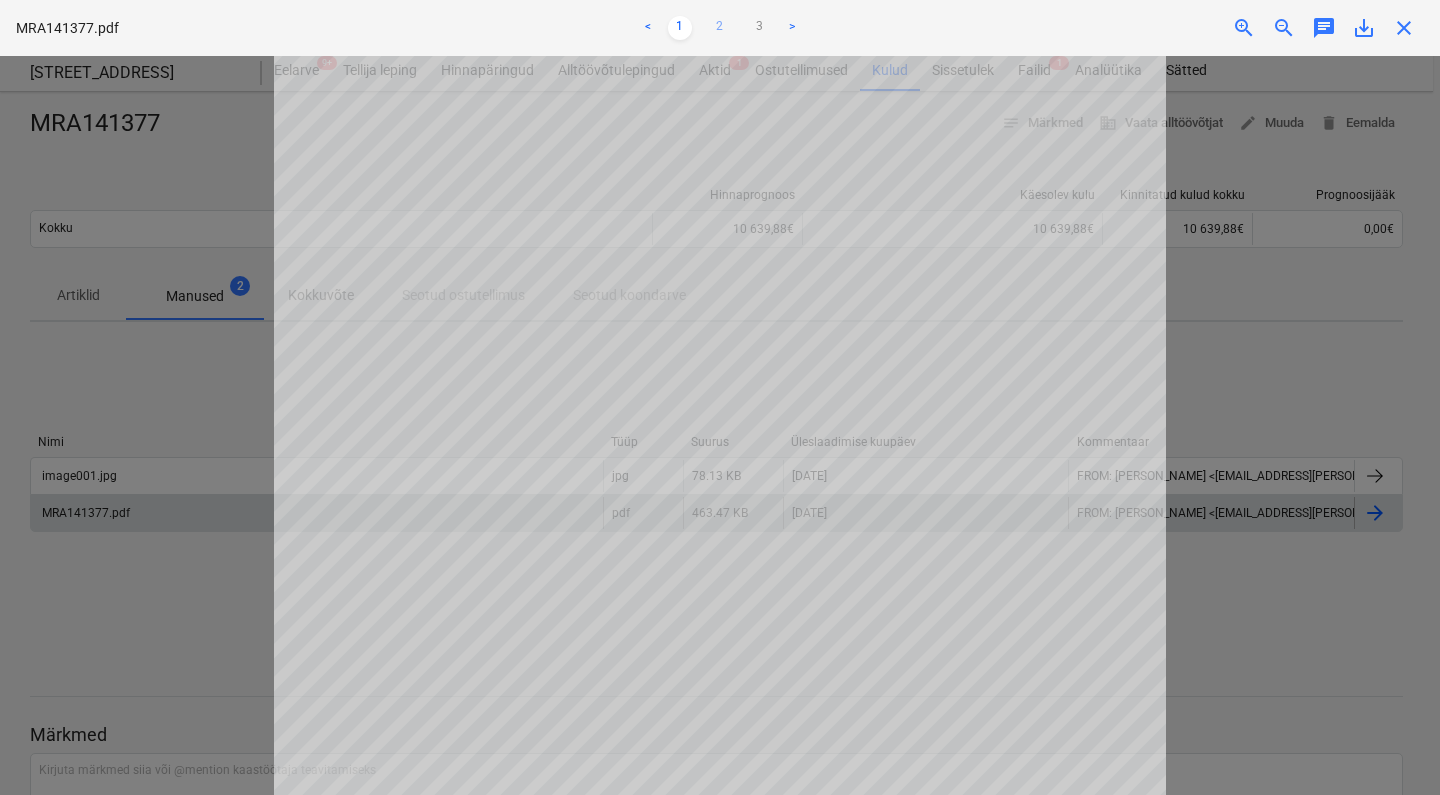 click on "2" at bounding box center [720, 28] 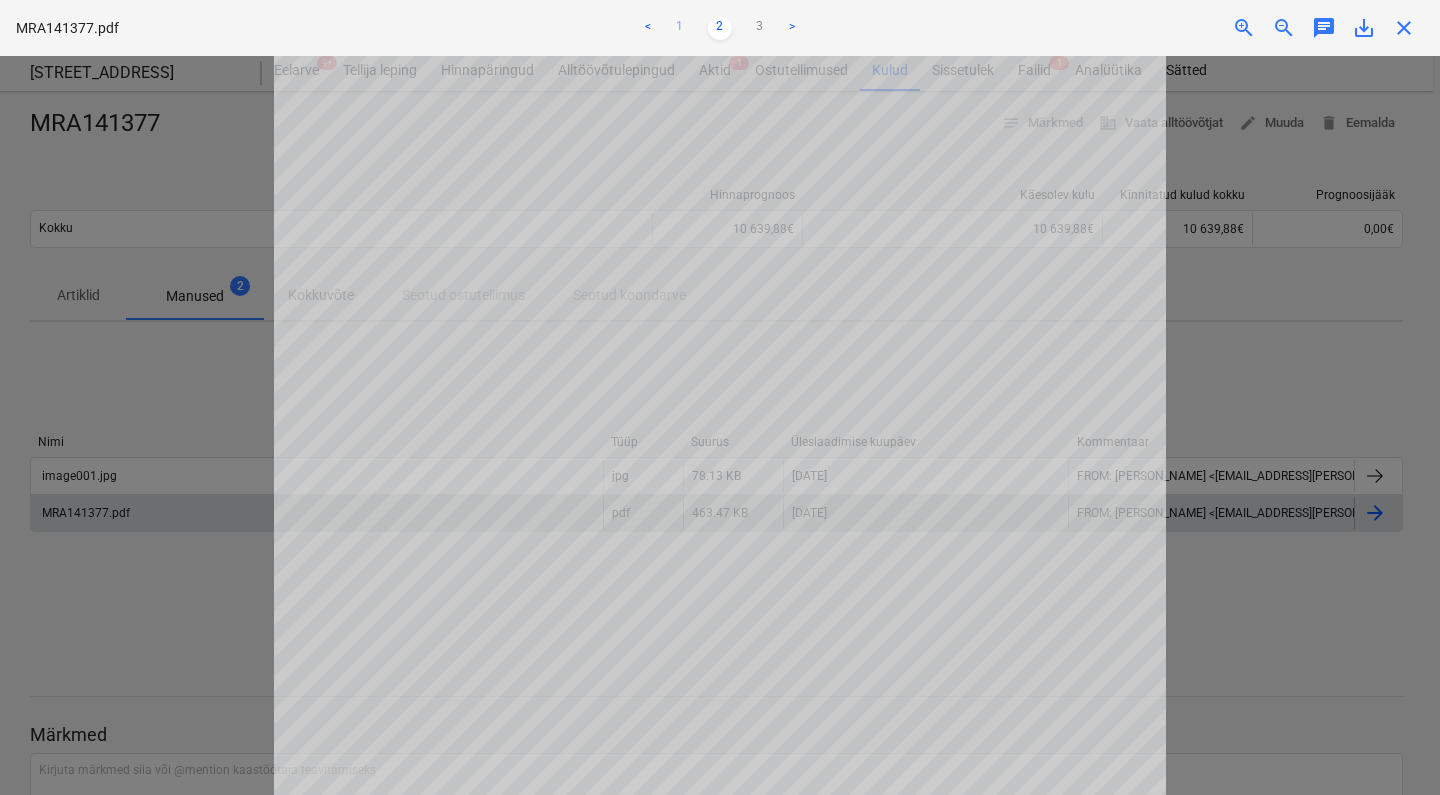 click on "1" at bounding box center (680, 28) 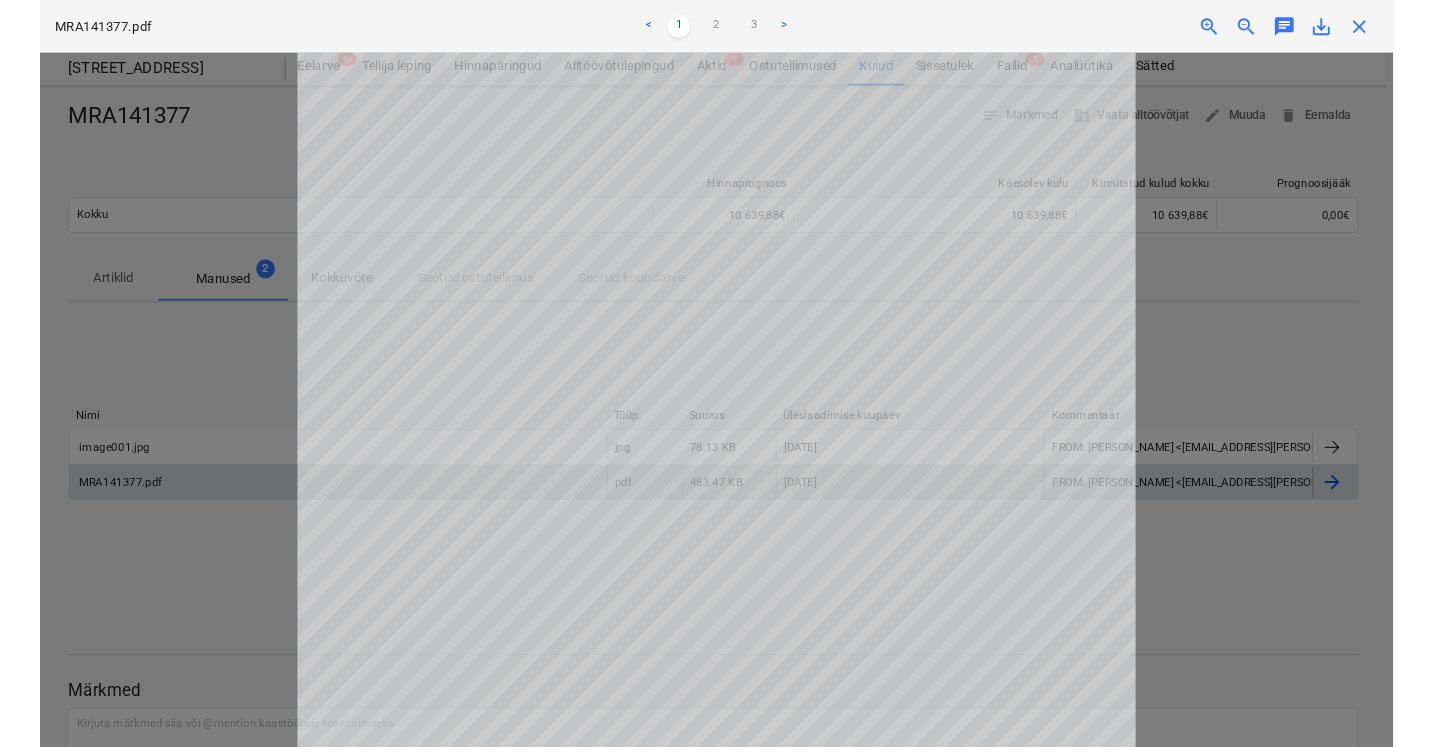 scroll, scrollTop: 356, scrollLeft: 0, axis: vertical 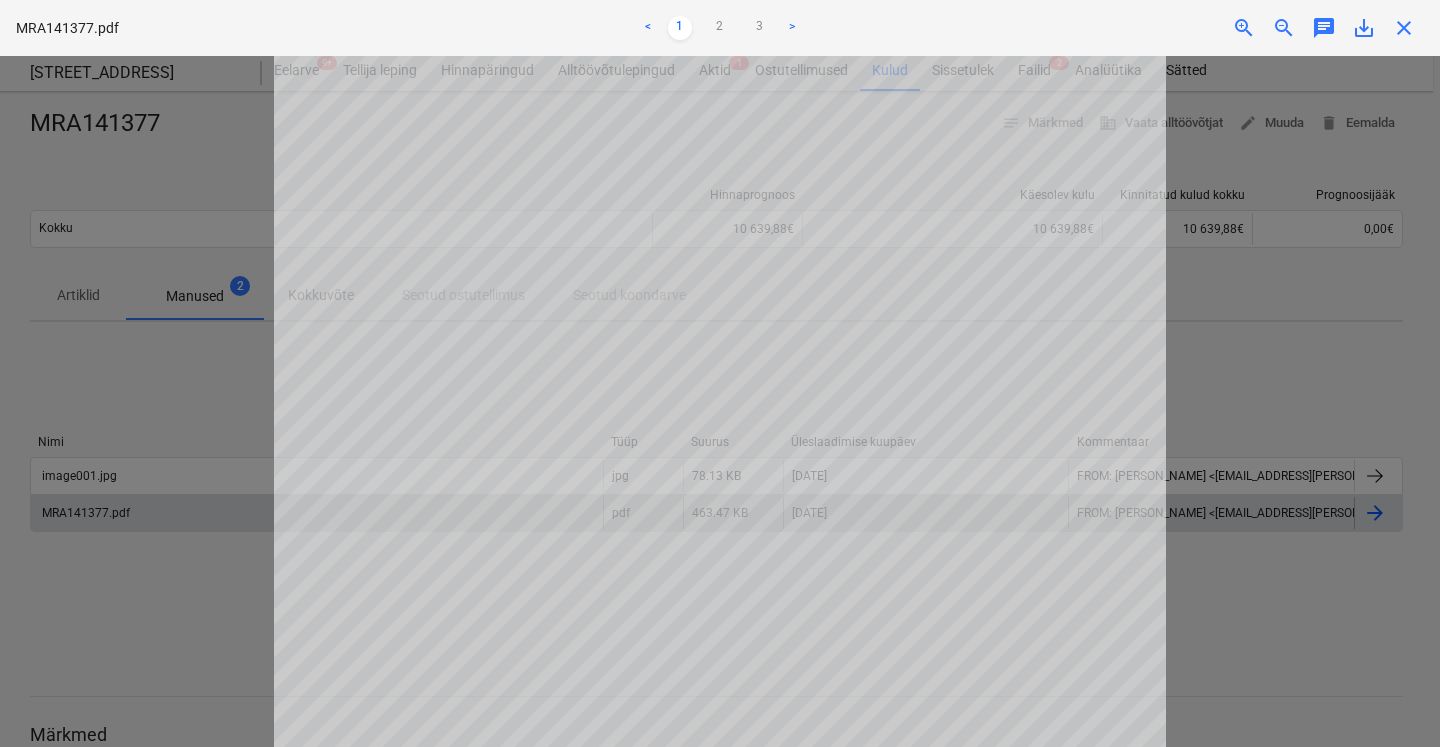 click on "close" at bounding box center [1404, 28] 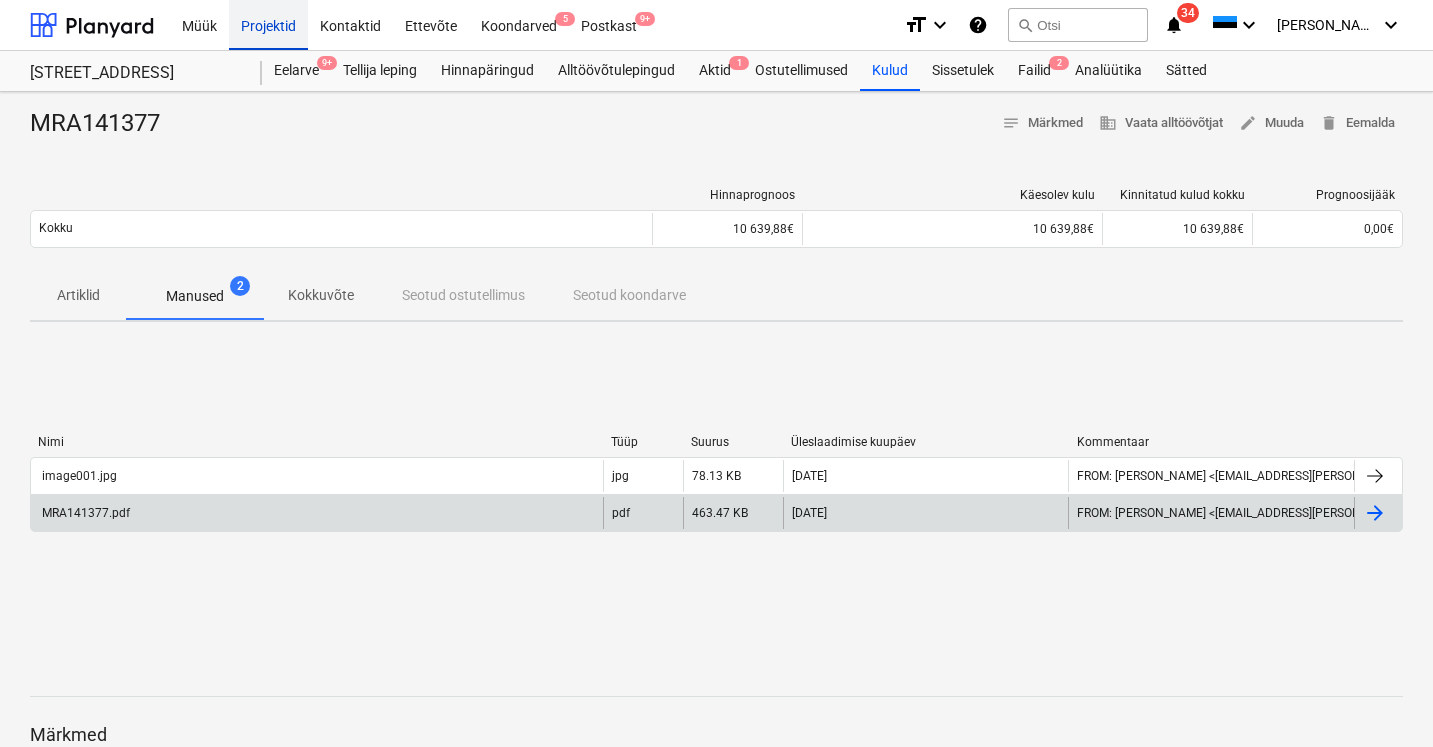 click on "Projektid" at bounding box center [268, 24] 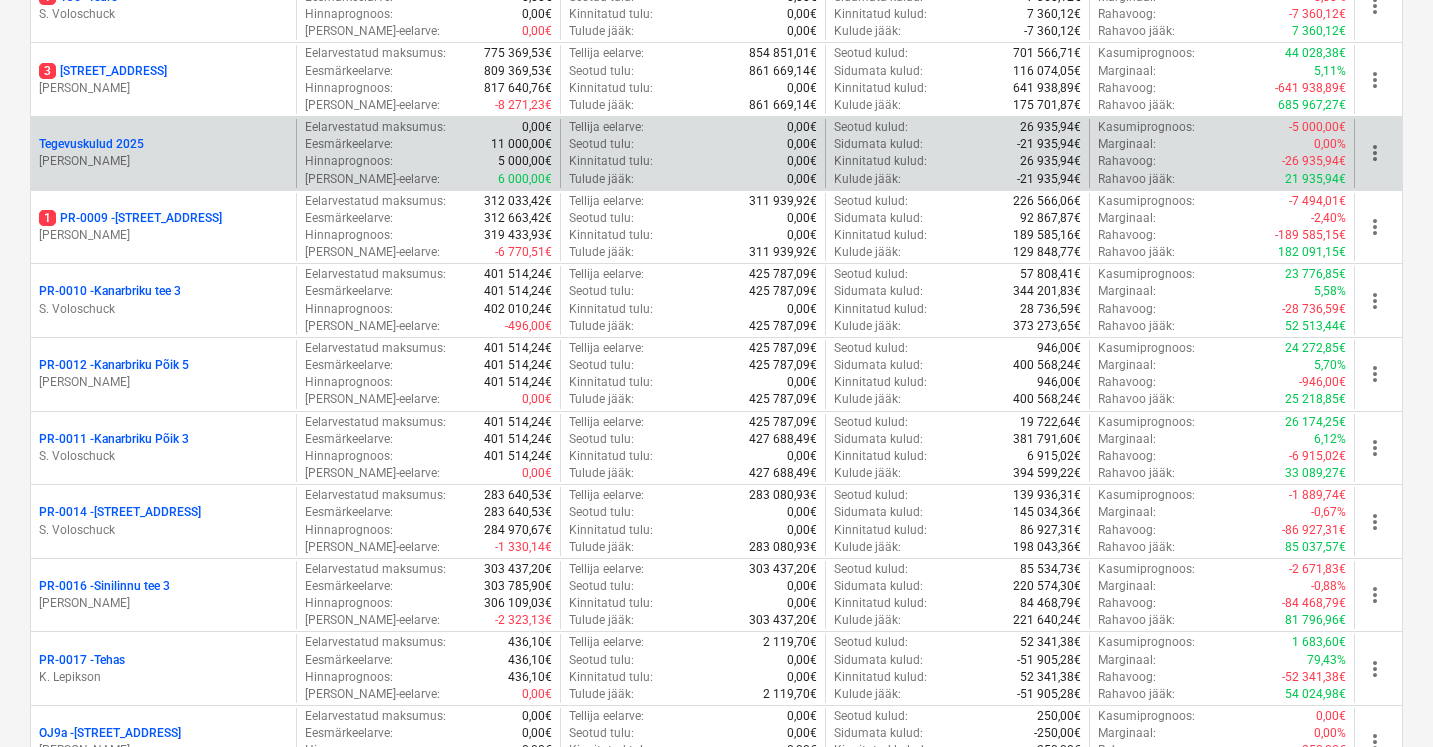 scroll, scrollTop: 1289, scrollLeft: 0, axis: vertical 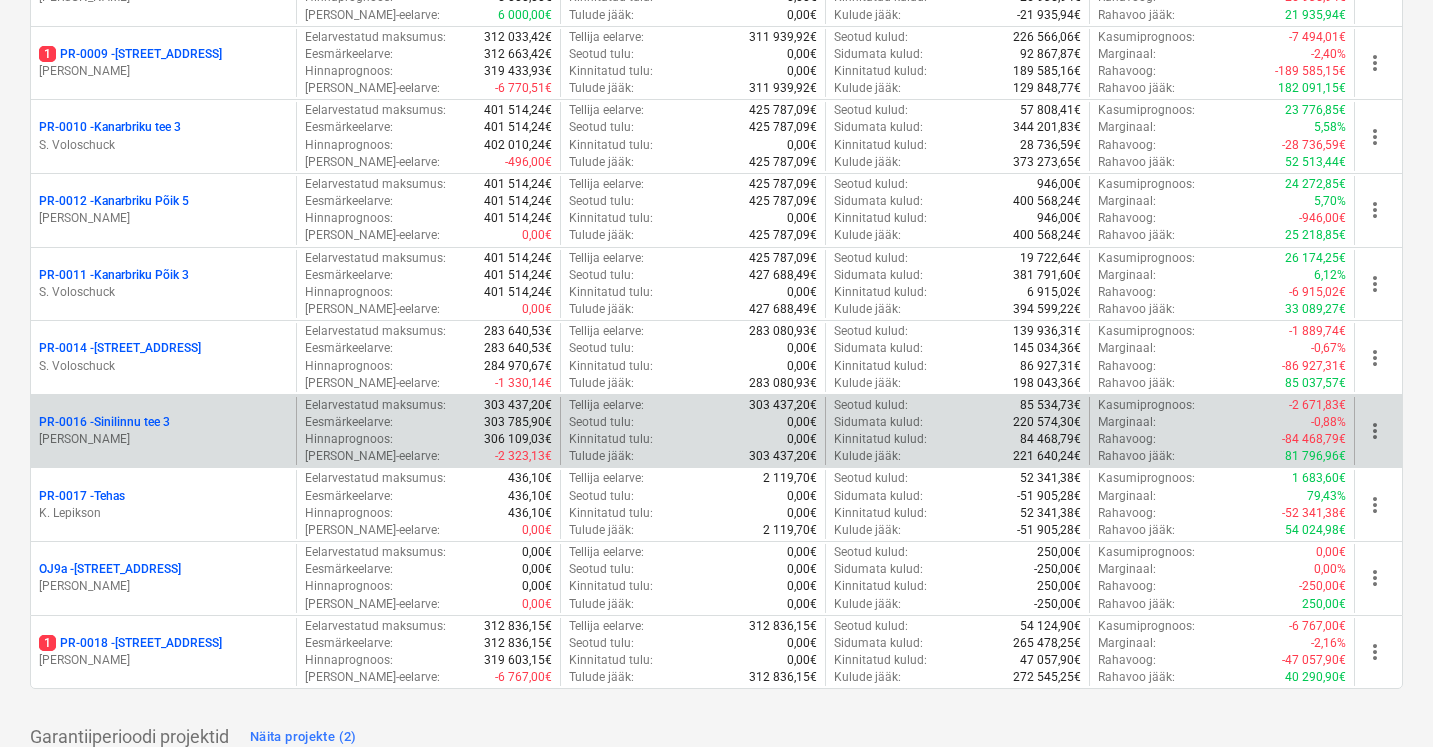 click on "PR-0016 -  Sinilinnu tee 3" at bounding box center [104, 422] 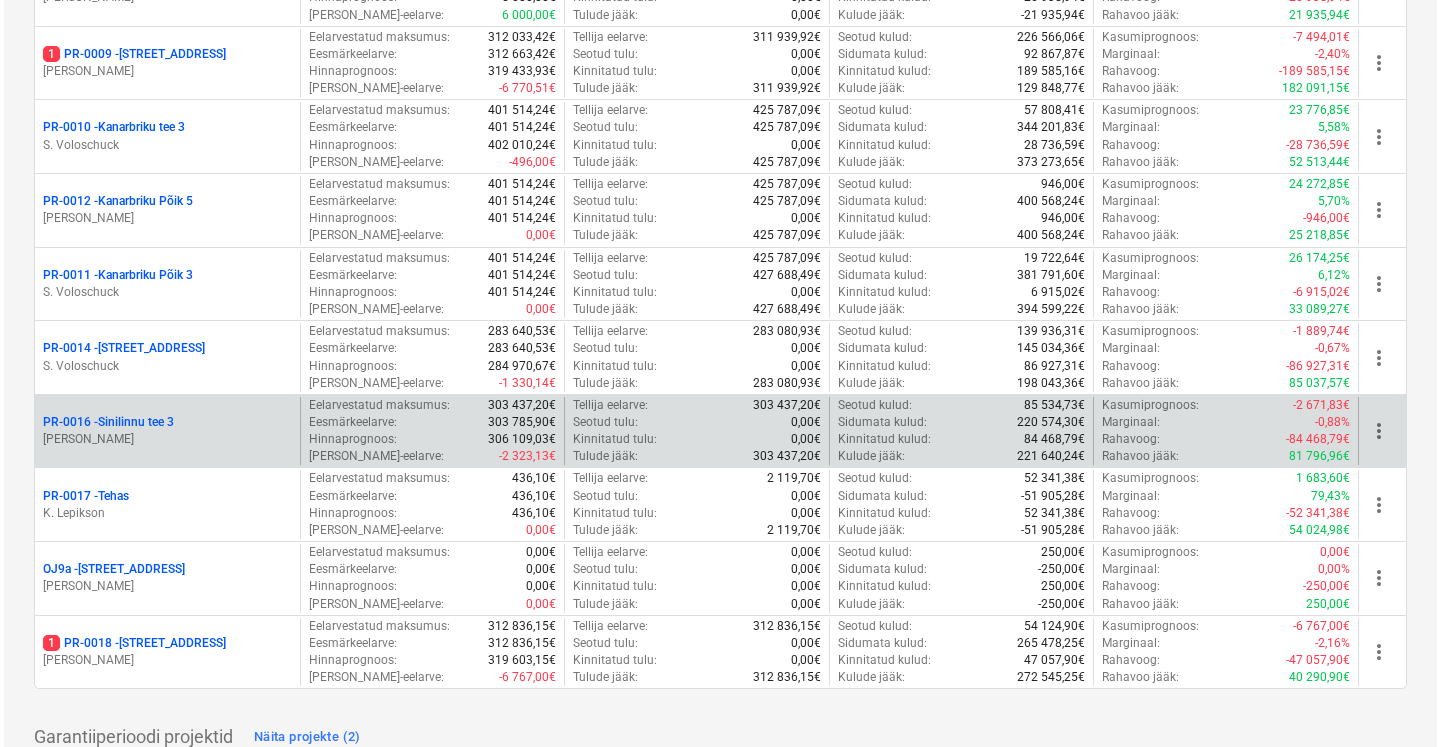 scroll, scrollTop: 0, scrollLeft: 0, axis: both 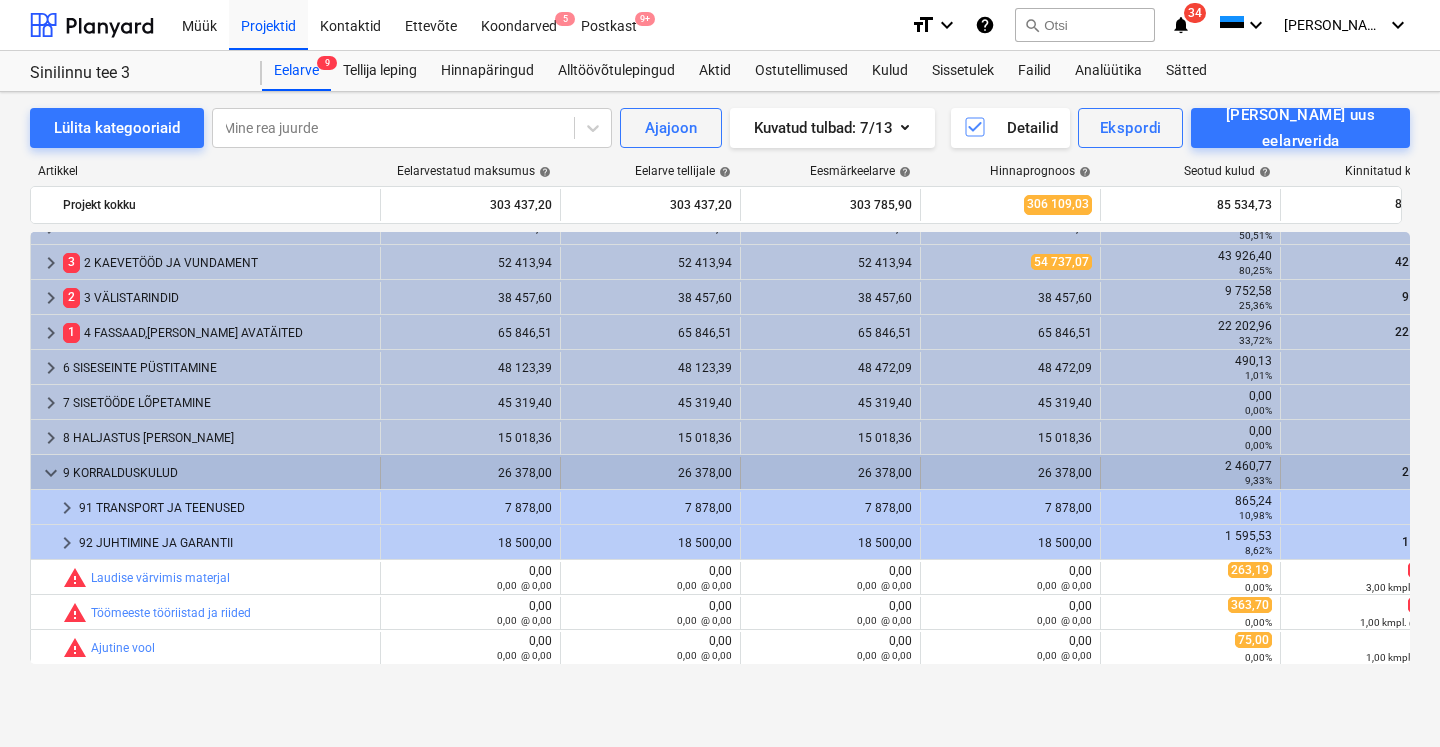 click on "keyboard_arrow_down" at bounding box center [51, 473] 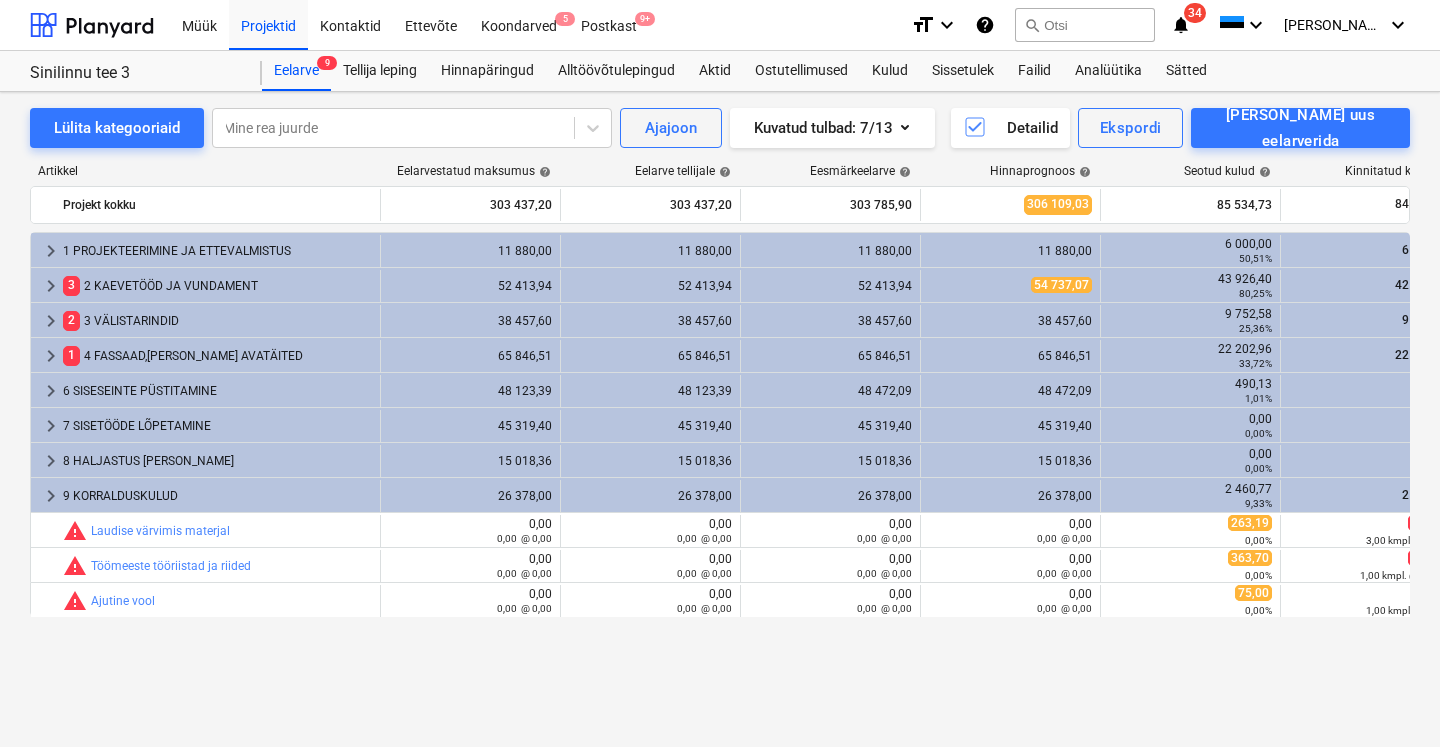 scroll, scrollTop: 0, scrollLeft: 0, axis: both 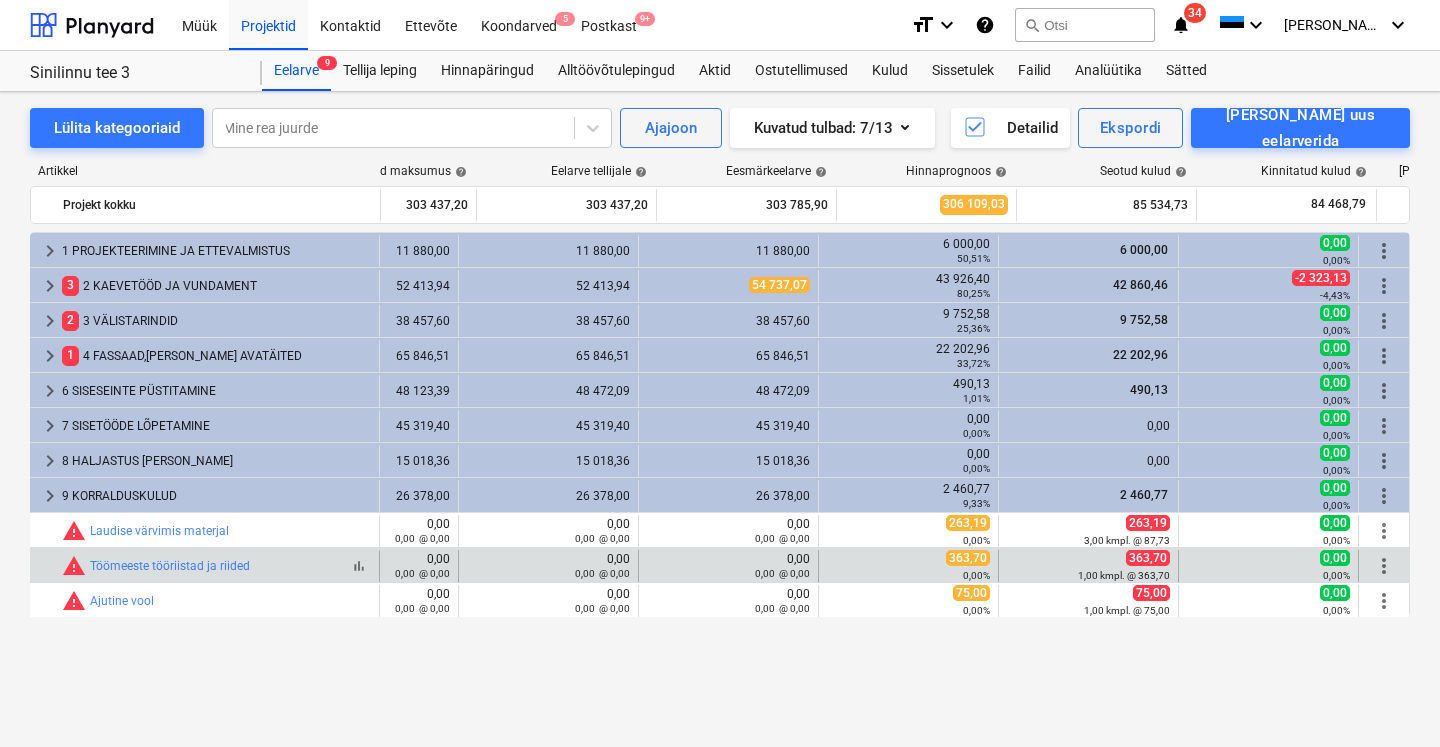 click on "bar_chart warning  Töömeeste tööriistad ja riided" at bounding box center [216, 566] 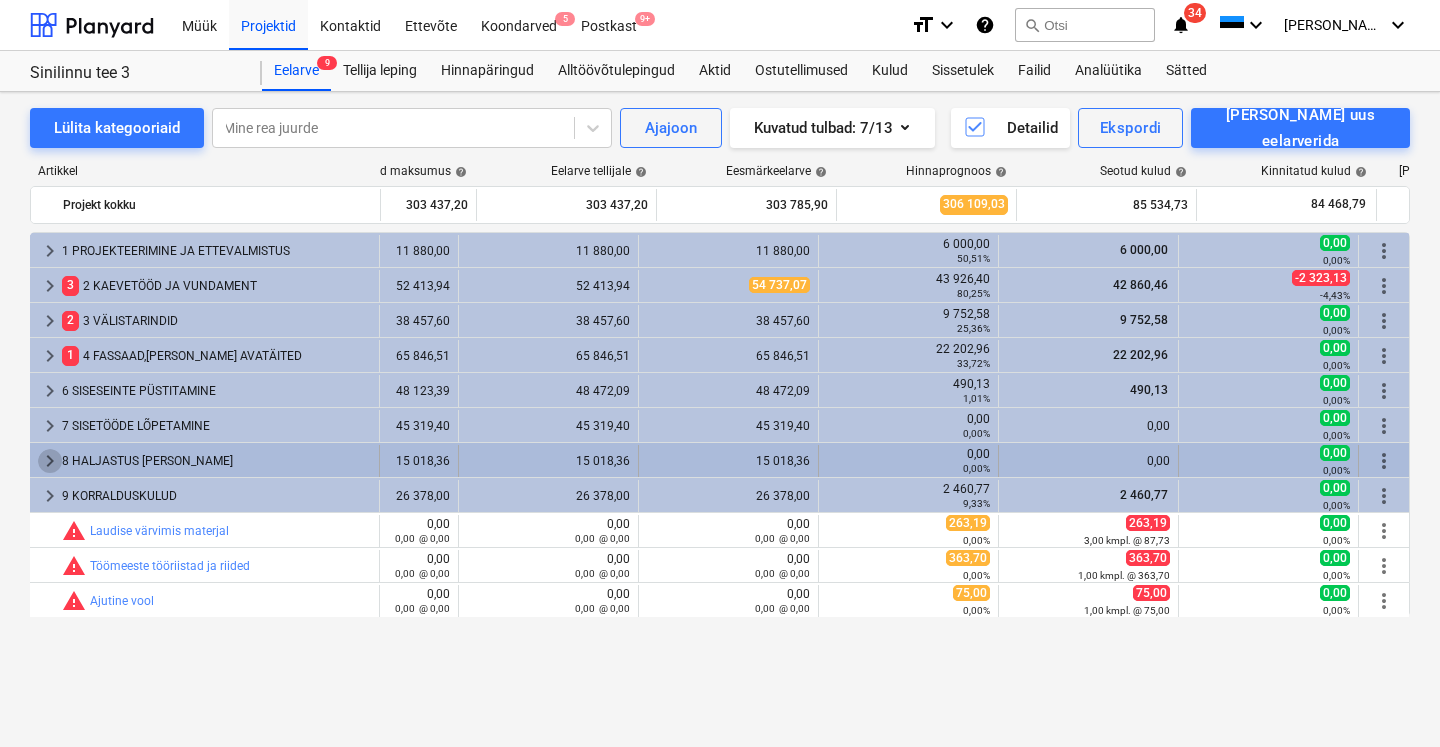 click on "keyboard_arrow_right" at bounding box center (50, 461) 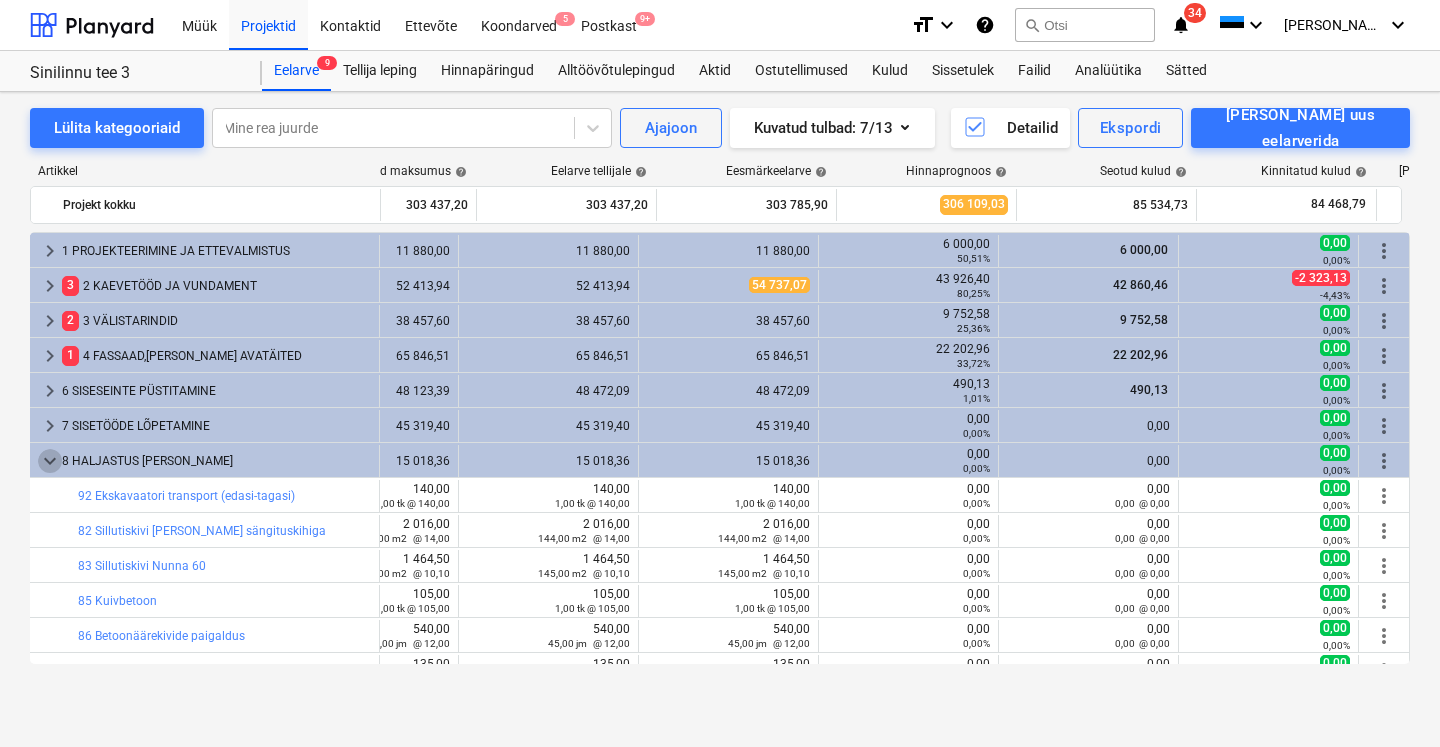 click on "keyboard_arrow_down" at bounding box center [50, 461] 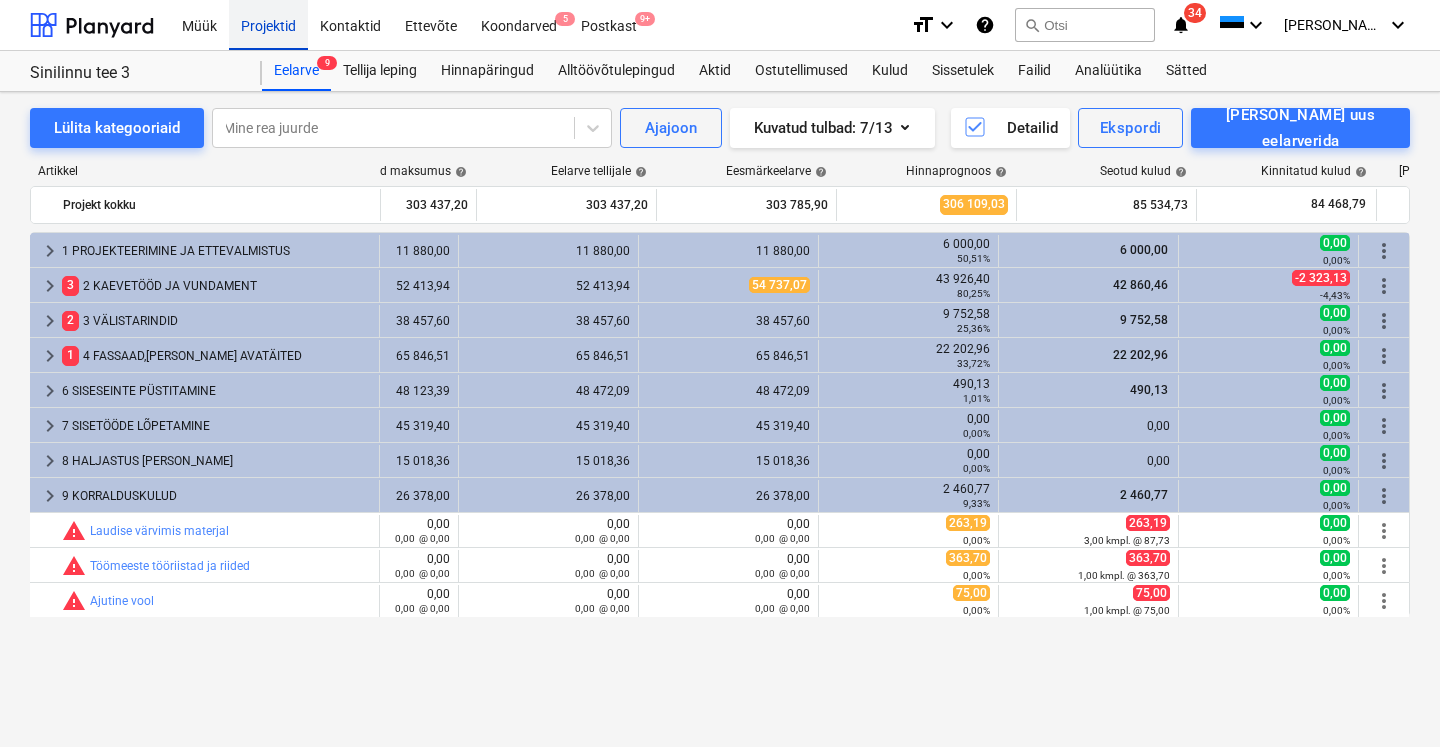 click on "Projektid" at bounding box center (268, 24) 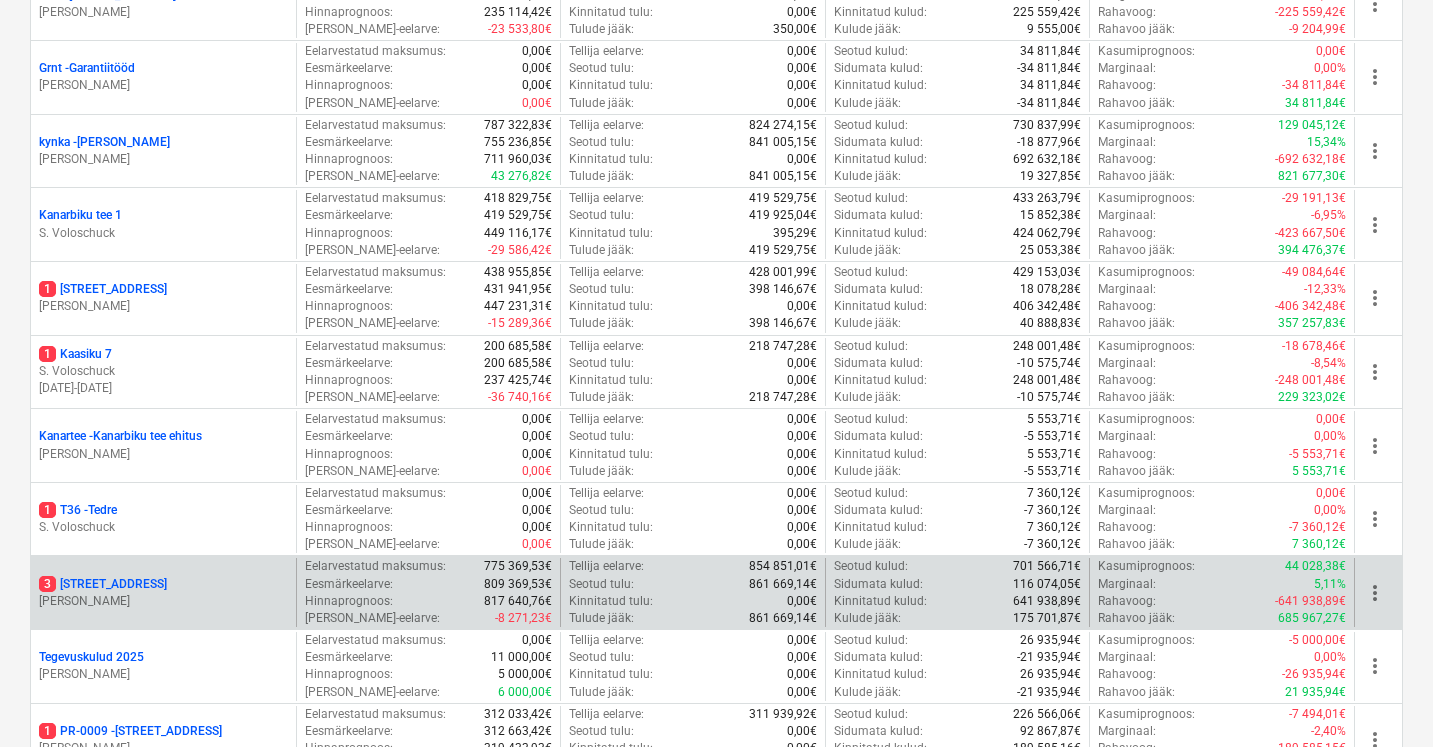 scroll, scrollTop: 628, scrollLeft: 0, axis: vertical 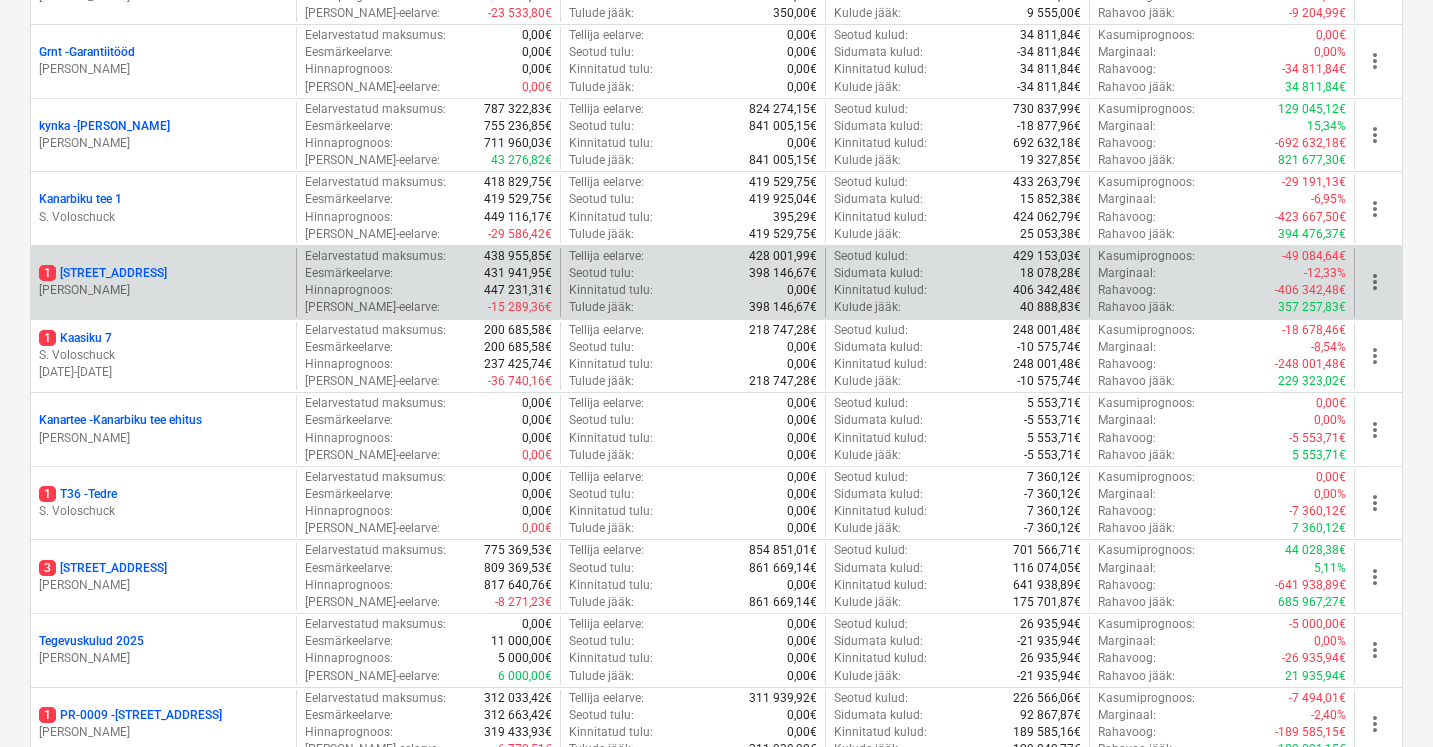 click on "[PERSON_NAME]" at bounding box center (163, 290) 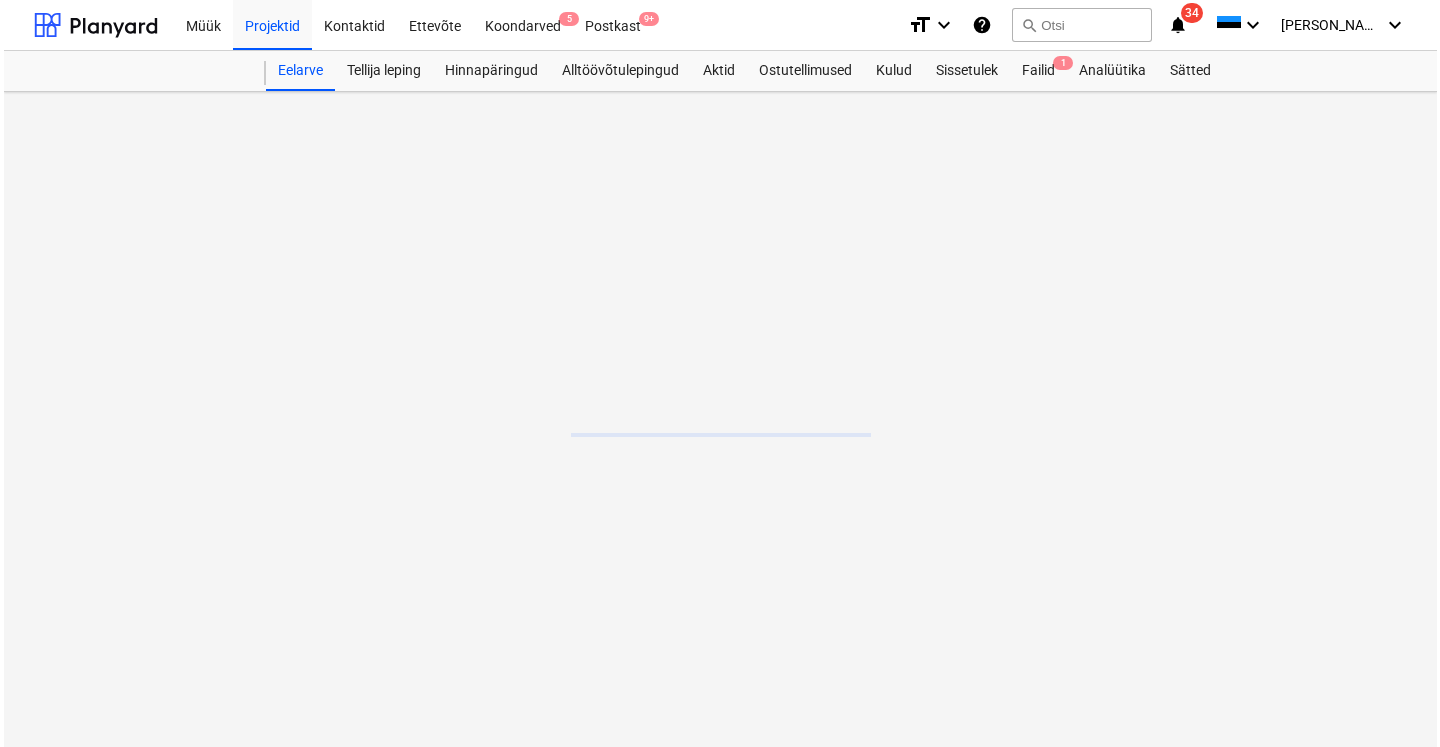 scroll, scrollTop: 0, scrollLeft: 0, axis: both 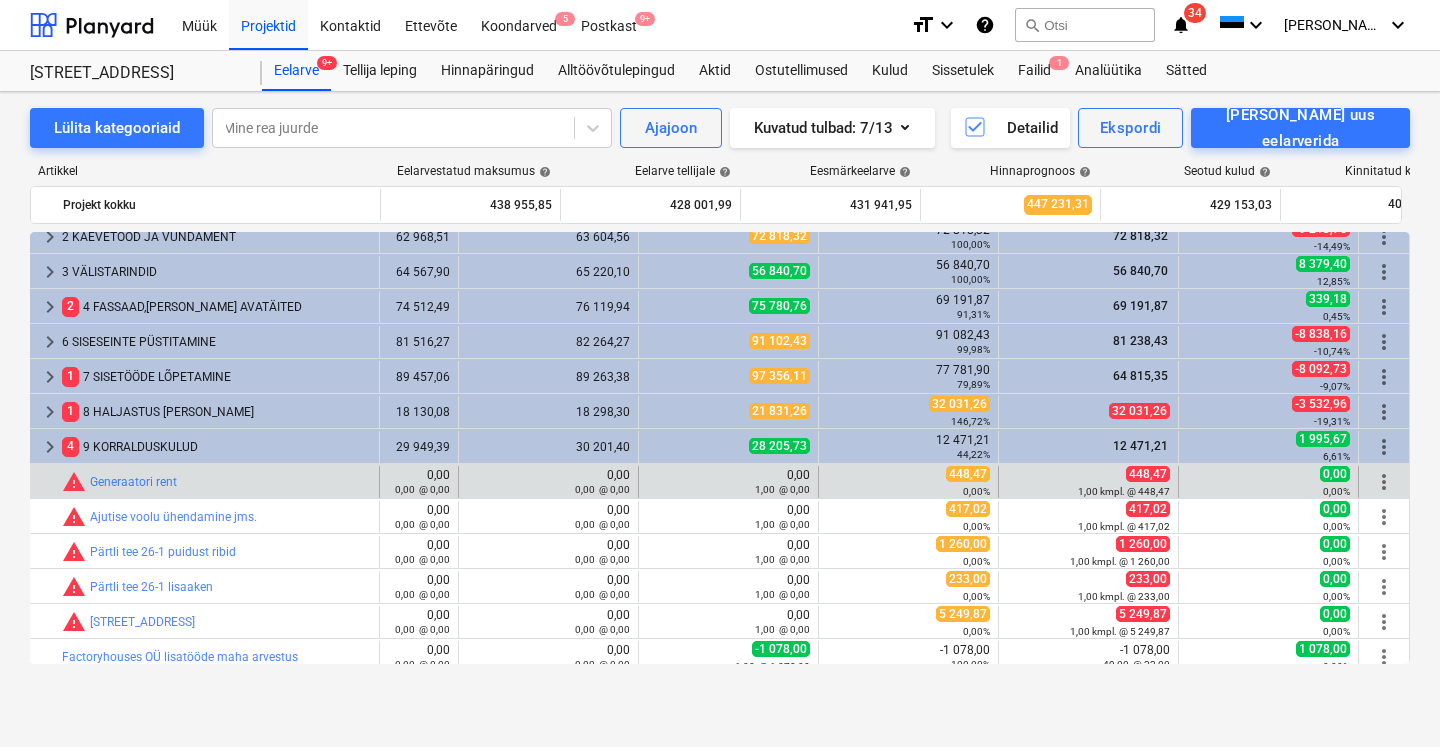 click on "more_vert" at bounding box center [1384, 482] 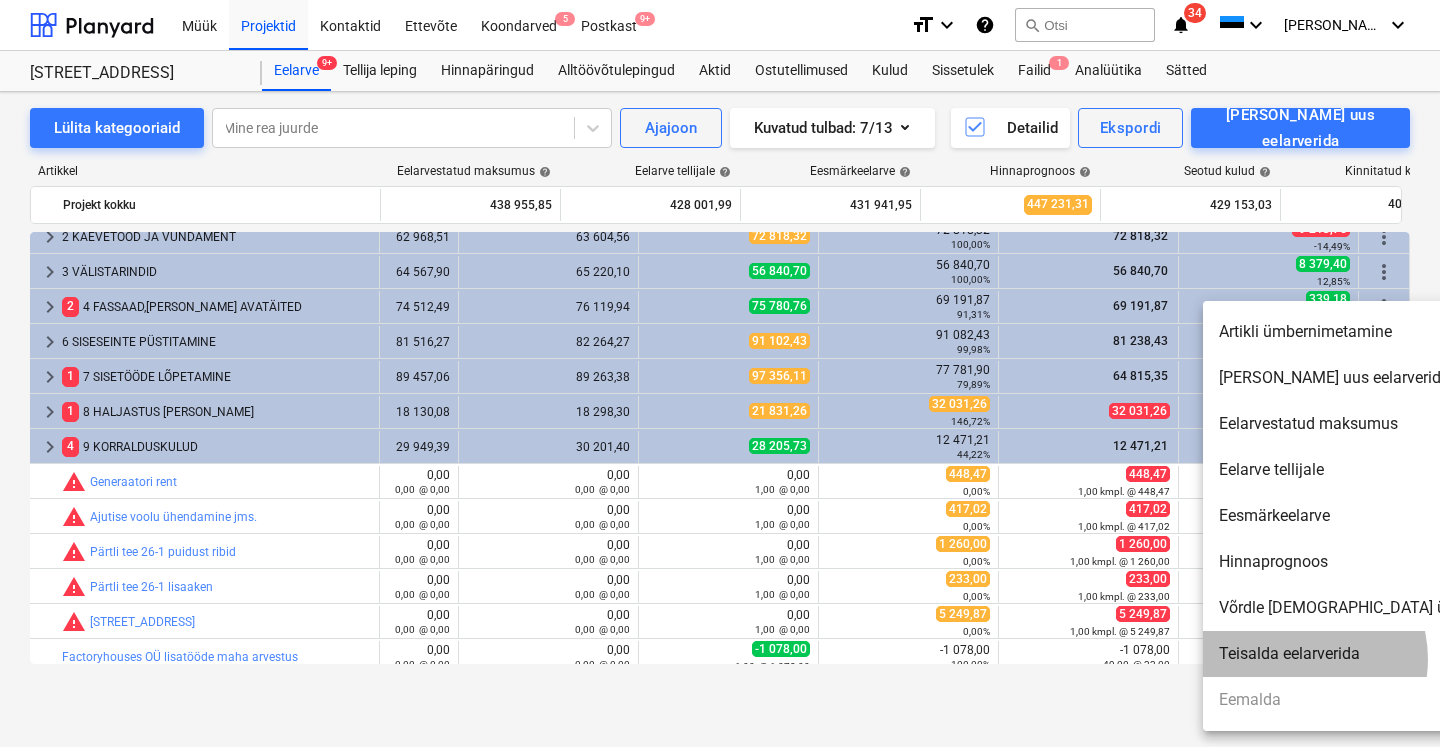 click on "Teisalda eelarverida" at bounding box center [1375, 654] 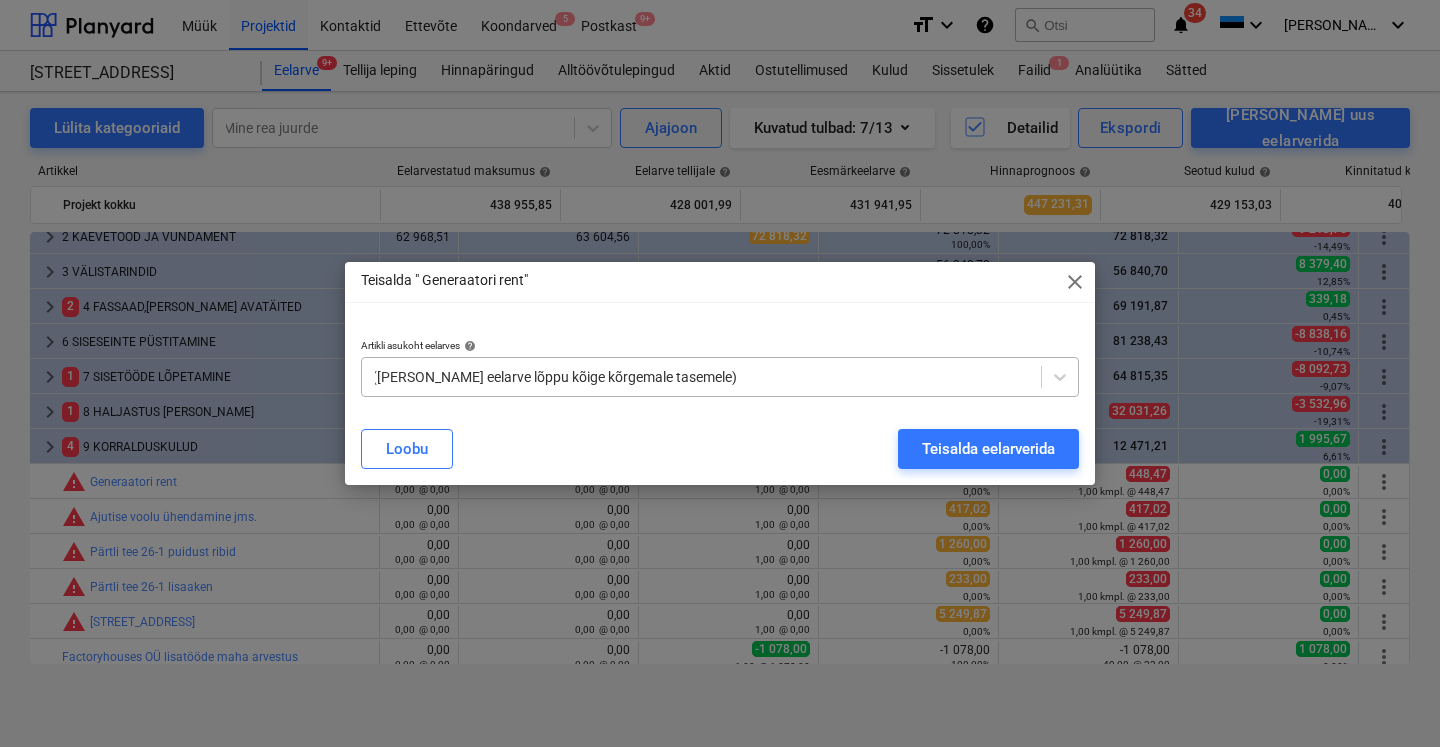 click on "([PERSON_NAME] eelarve lõppu kõige kõrgemale tasemele)" at bounding box center [701, 377] 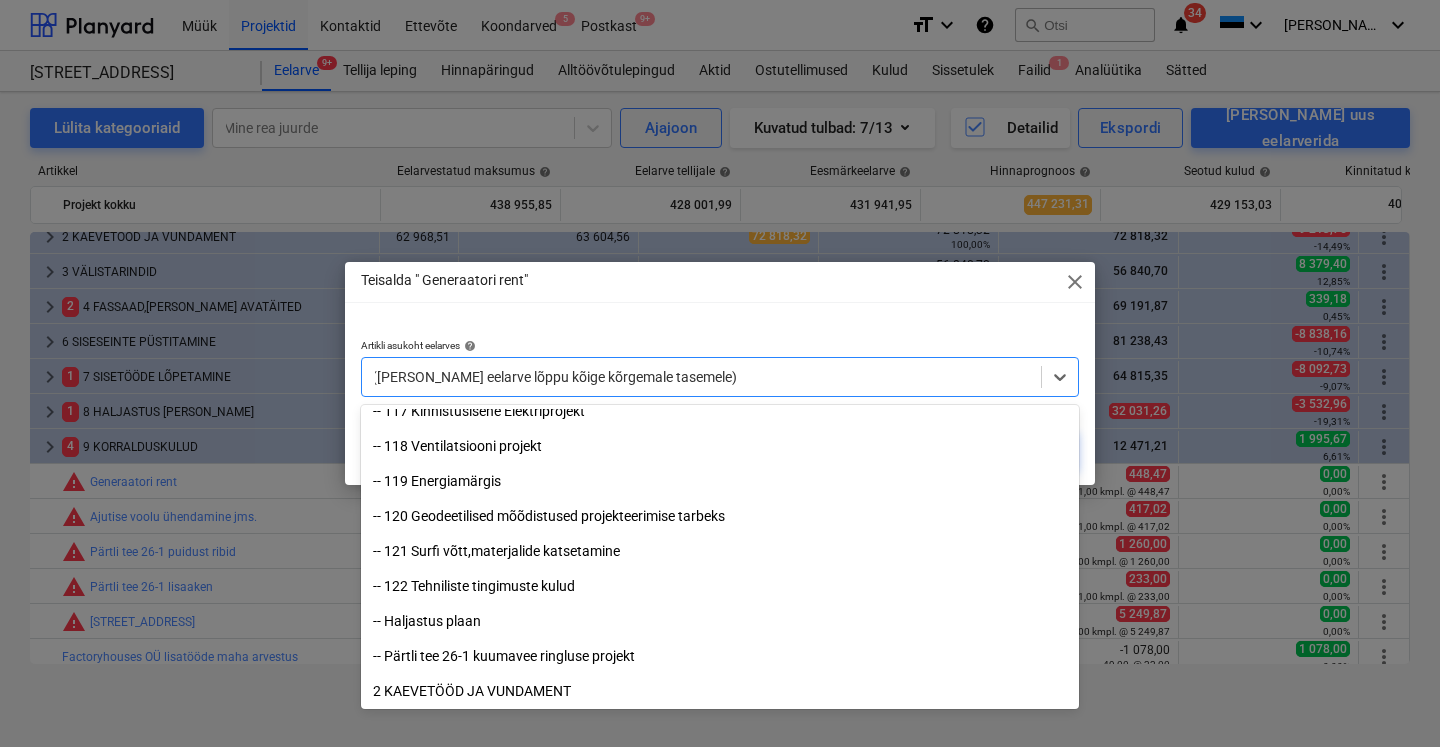 scroll, scrollTop: 446, scrollLeft: 0, axis: vertical 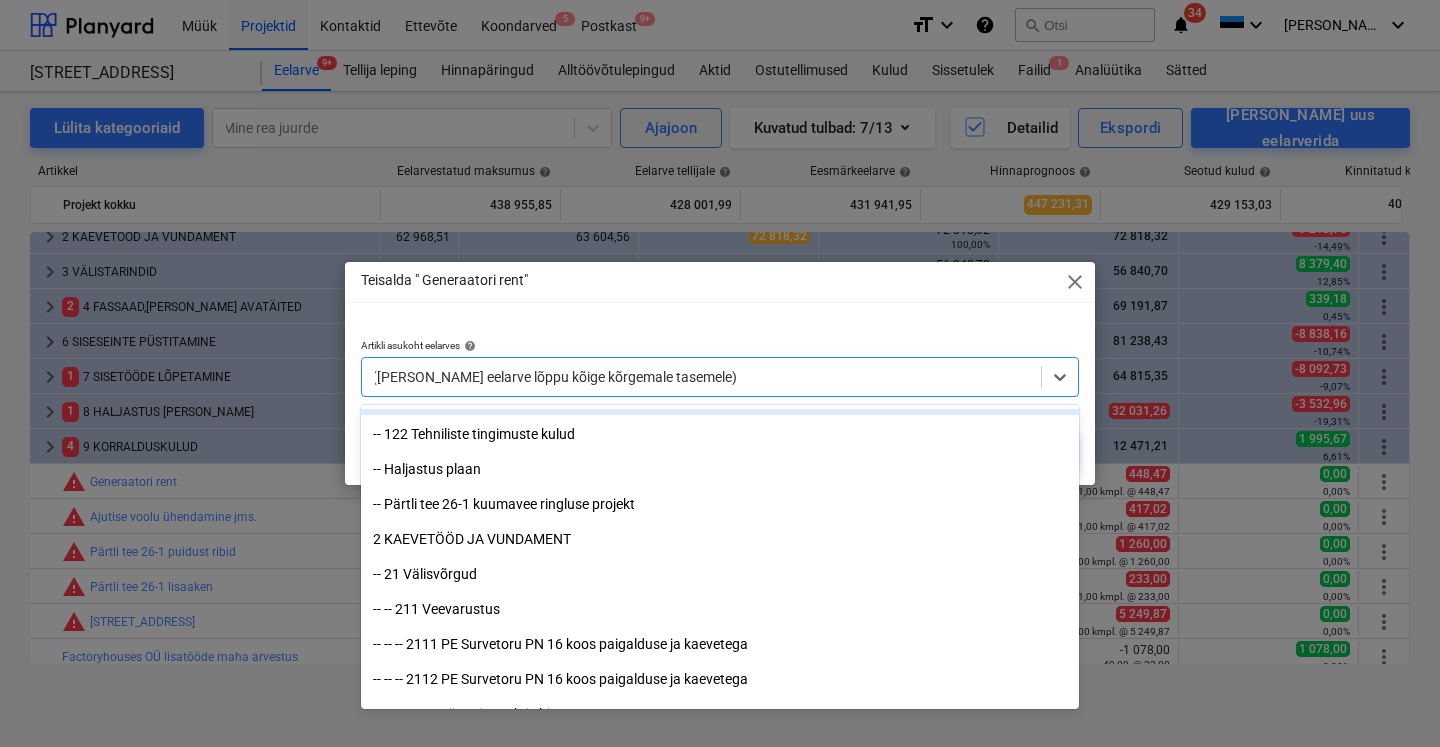 click on "close" at bounding box center [1075, 282] 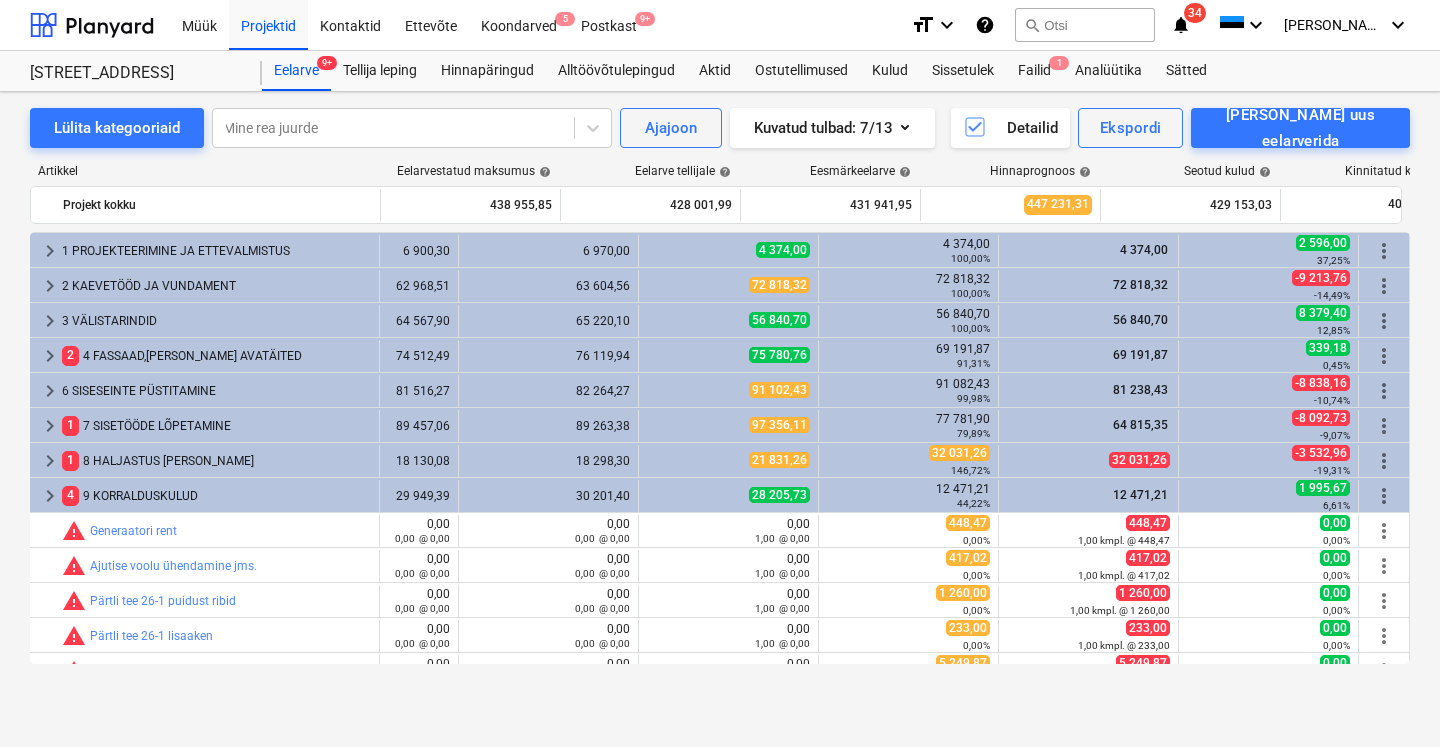scroll, scrollTop: 0, scrollLeft: 287, axis: horizontal 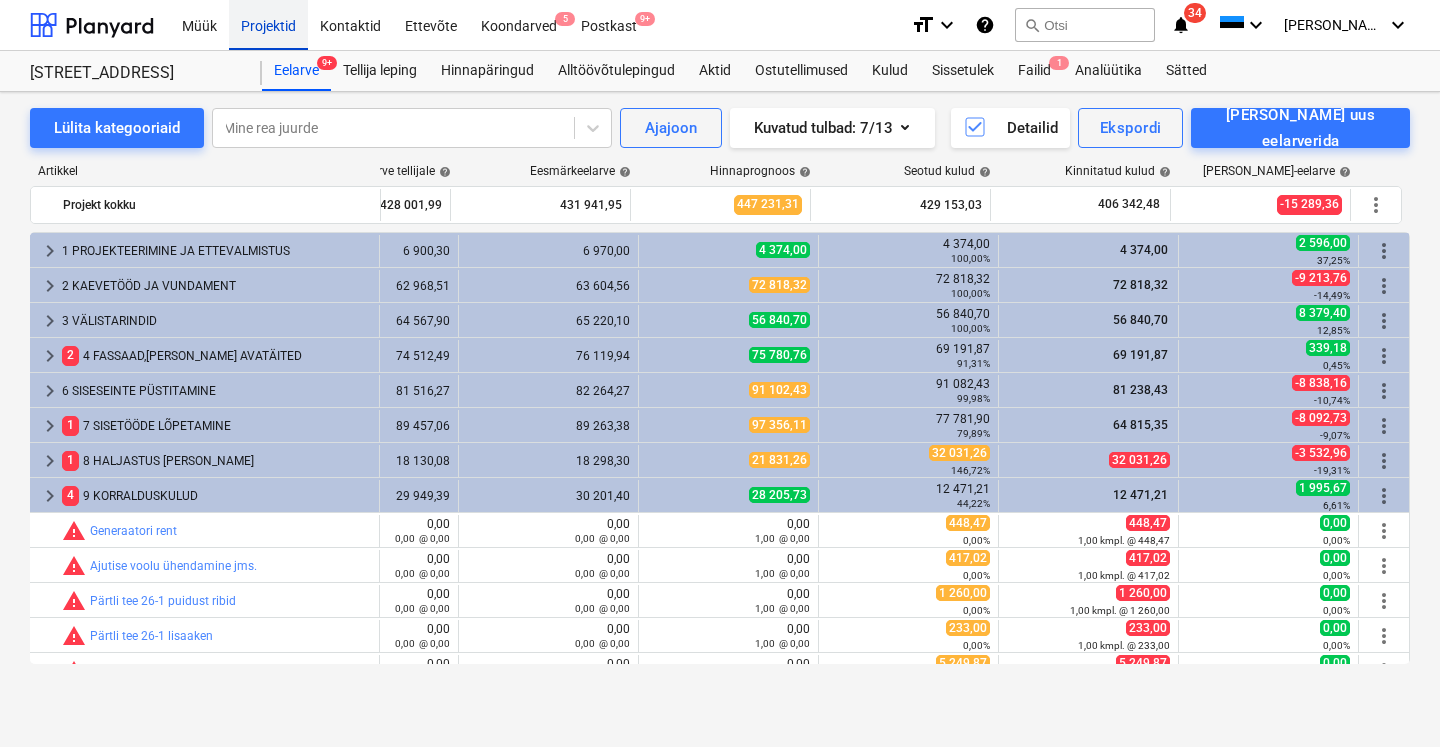 click on "Projektid" at bounding box center (268, 24) 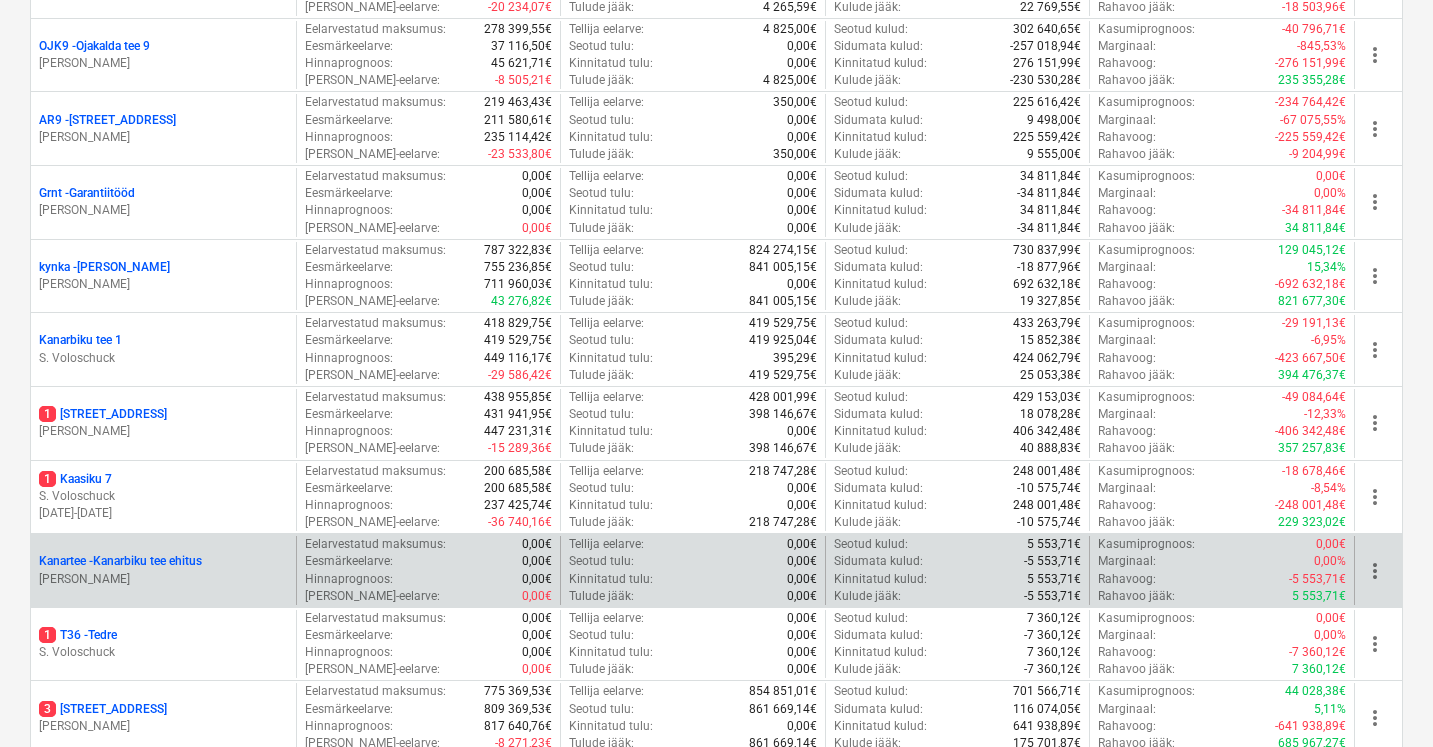 scroll, scrollTop: 557, scrollLeft: 0, axis: vertical 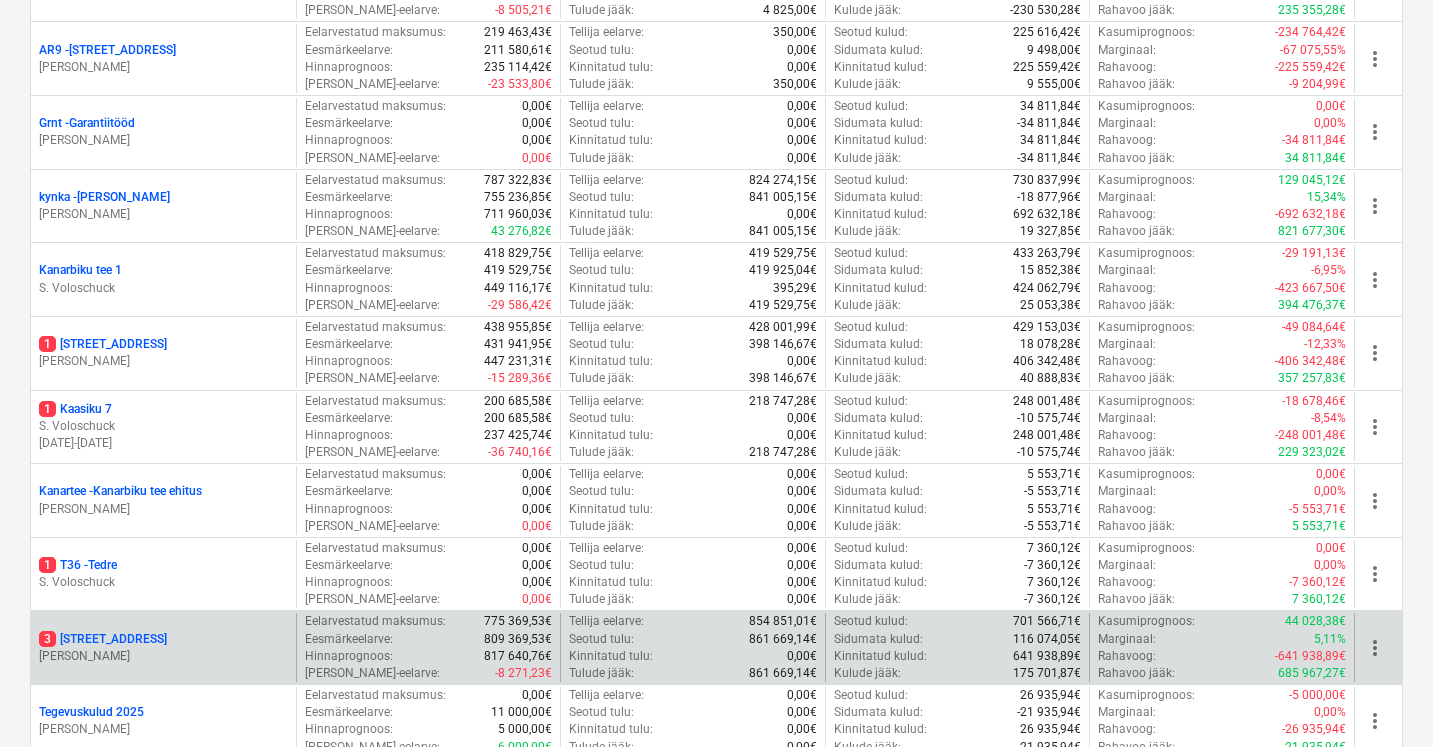 click on "3 [STREET_ADDRESS]" at bounding box center (103, 639) 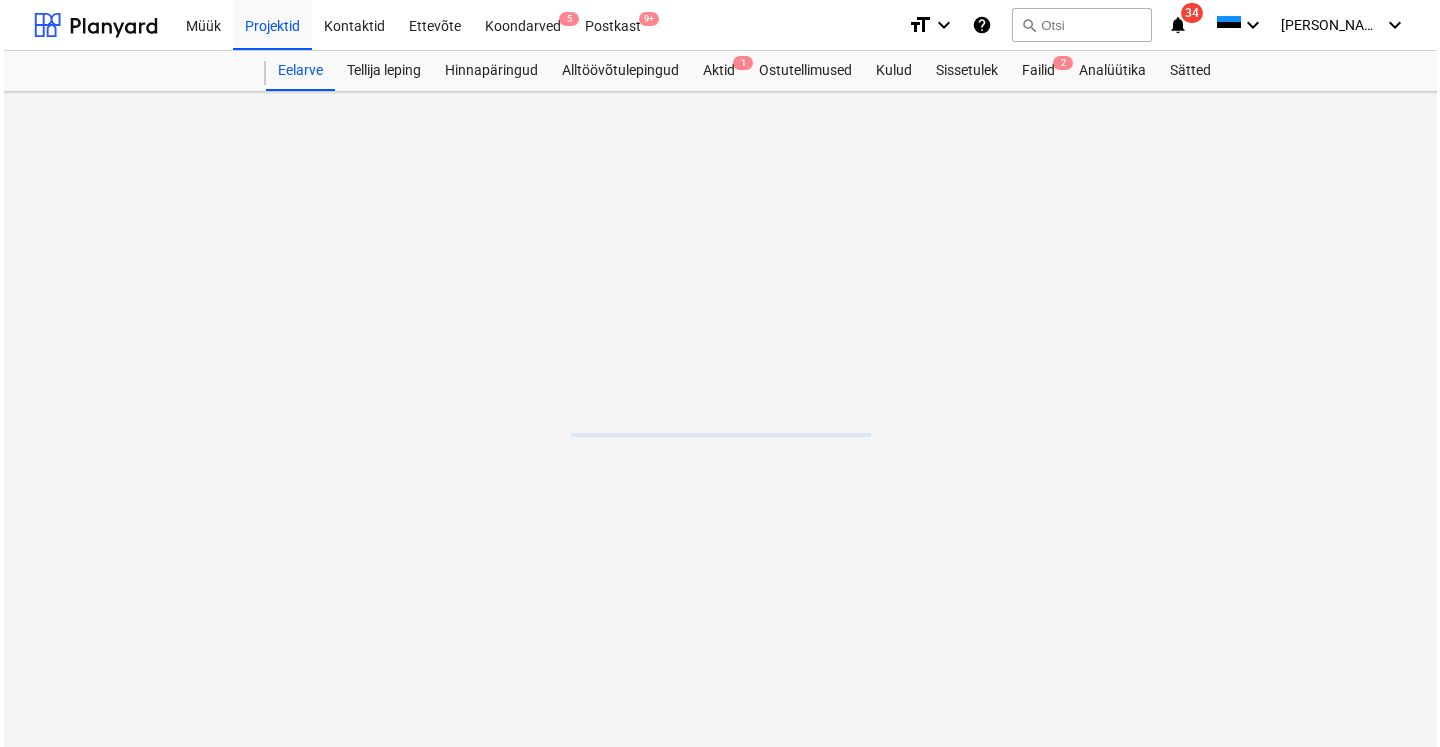 scroll, scrollTop: 0, scrollLeft: 0, axis: both 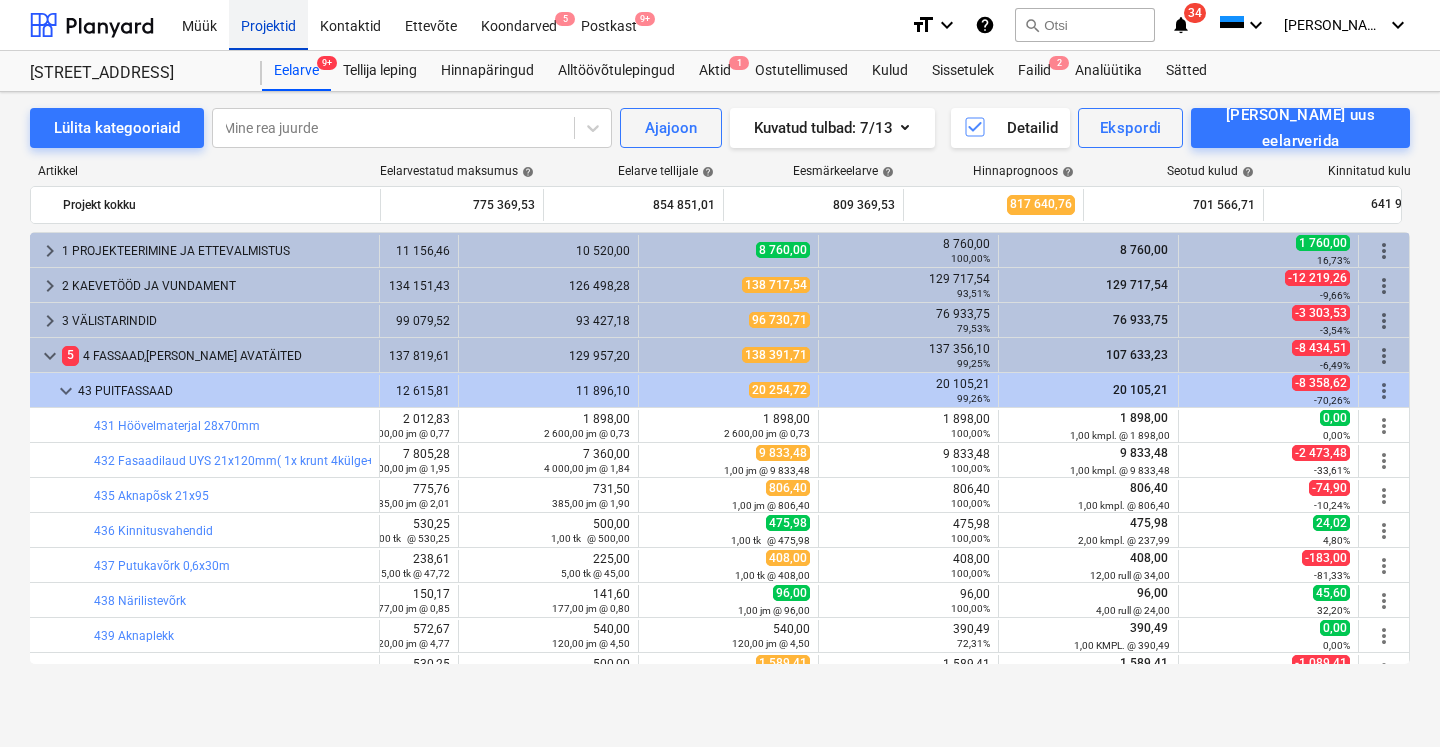 click on "Projektid" at bounding box center [268, 24] 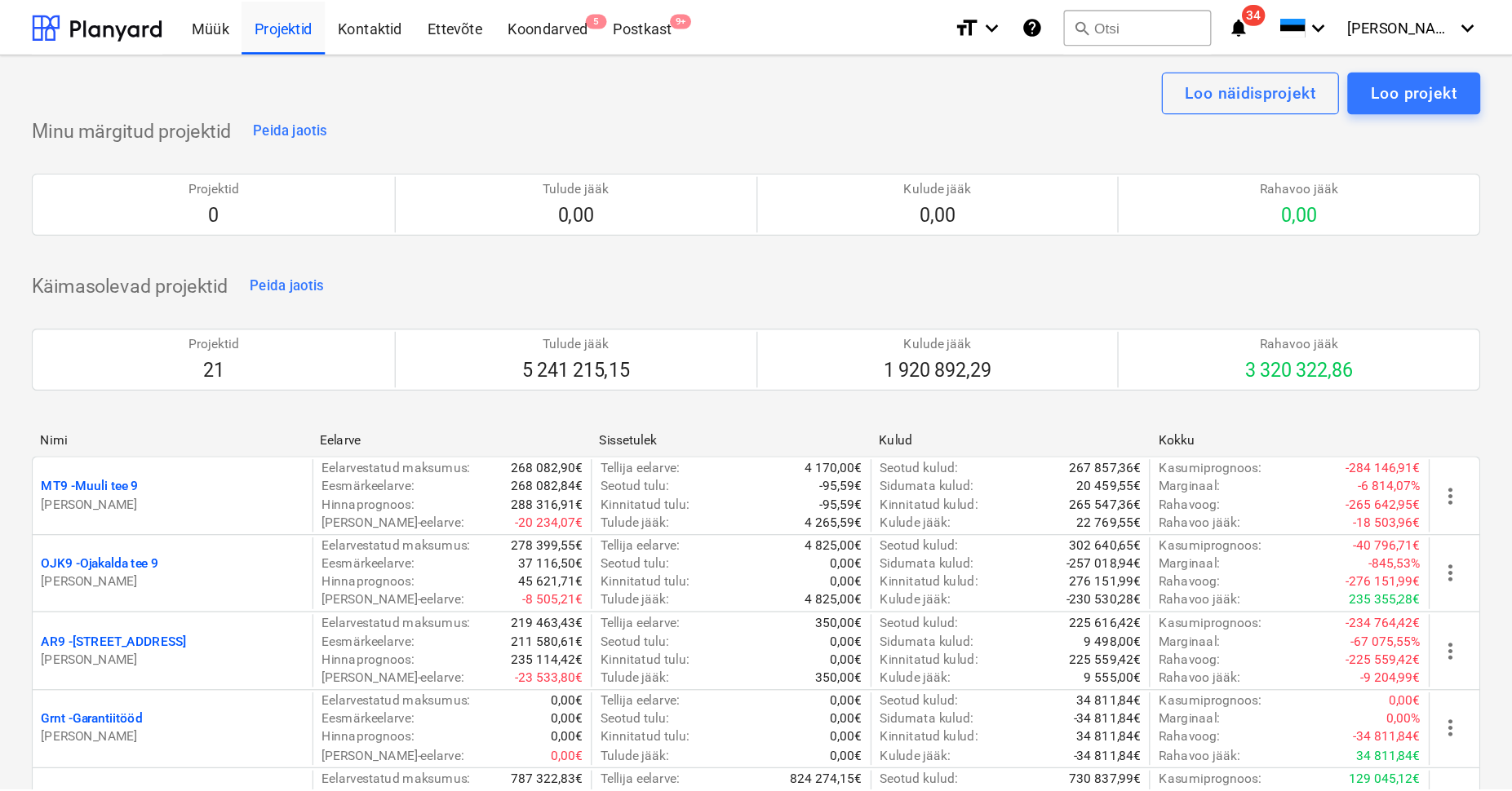 scroll, scrollTop: 0, scrollLeft: 0, axis: both 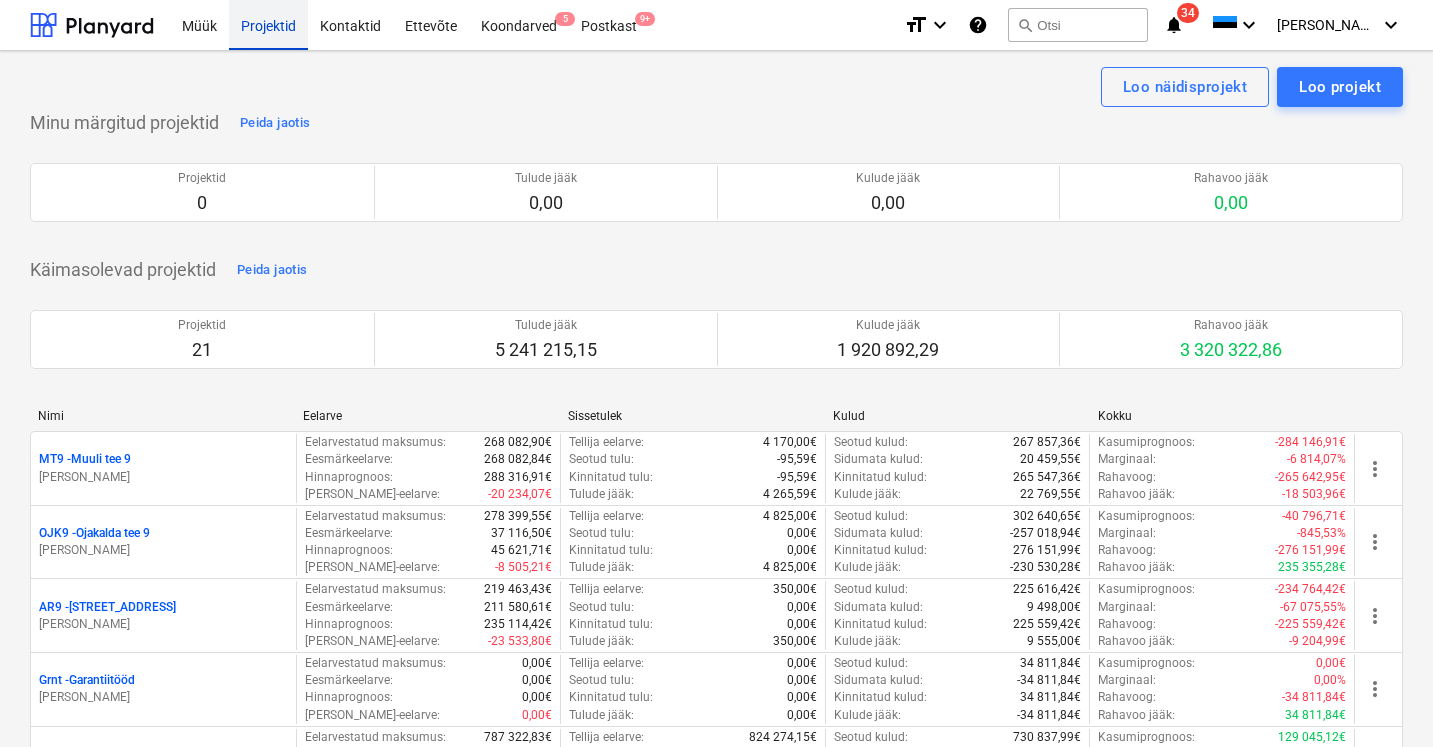 click on "Projektid" at bounding box center (268, 24) 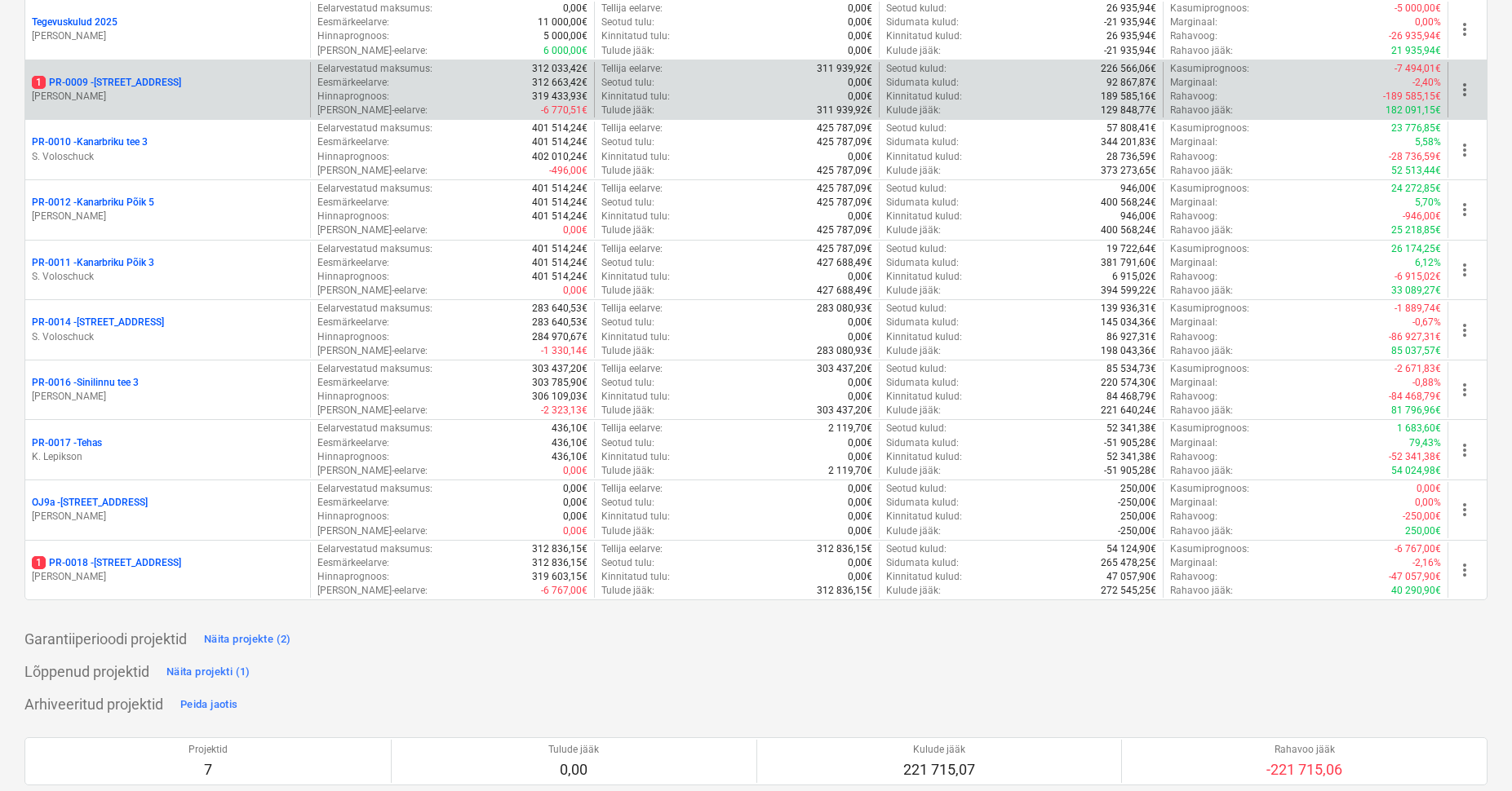scroll, scrollTop: 676, scrollLeft: 0, axis: vertical 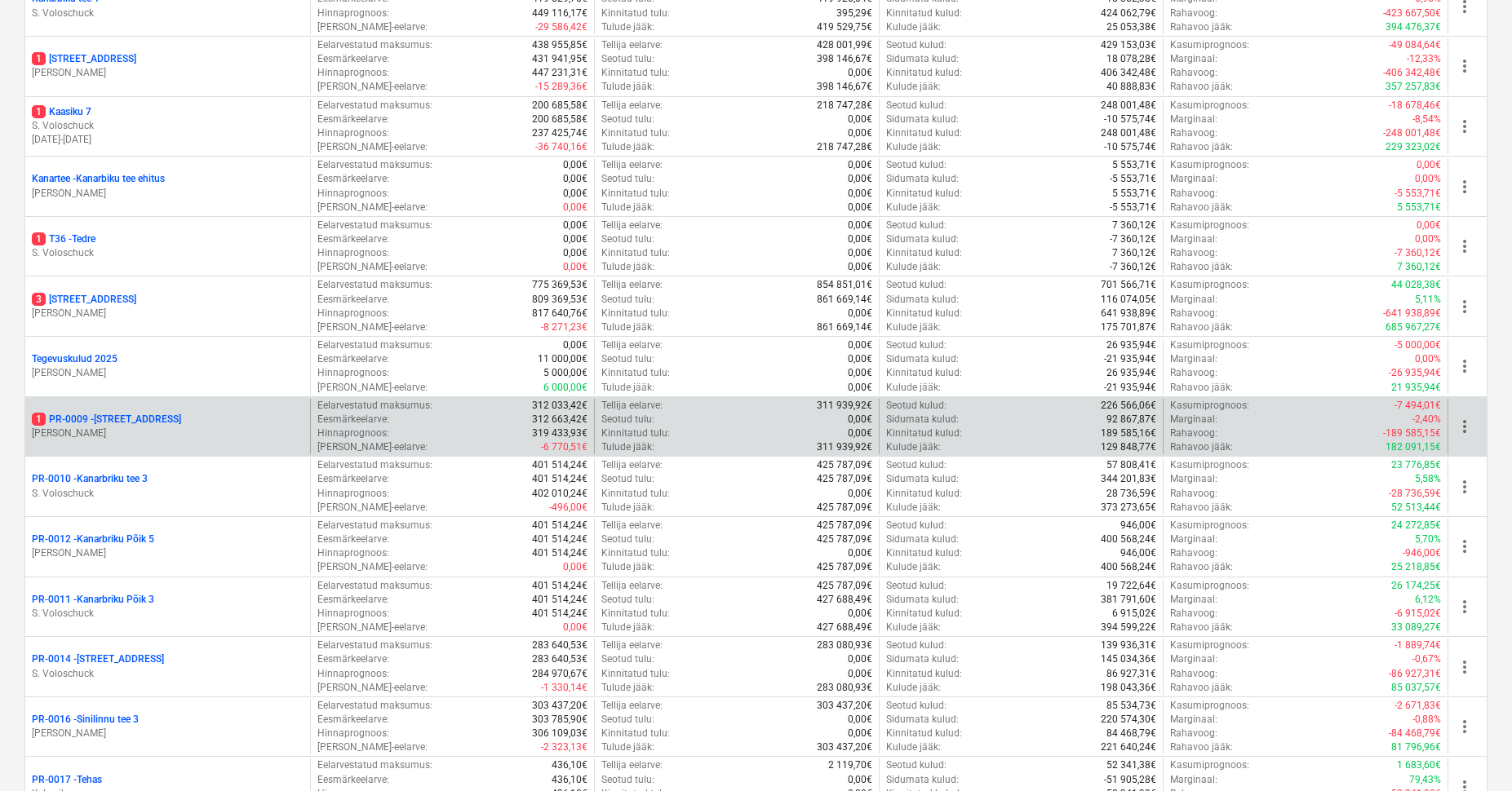 click on "1  PR-0009 -  Pohla tee 4" at bounding box center (106, 419) 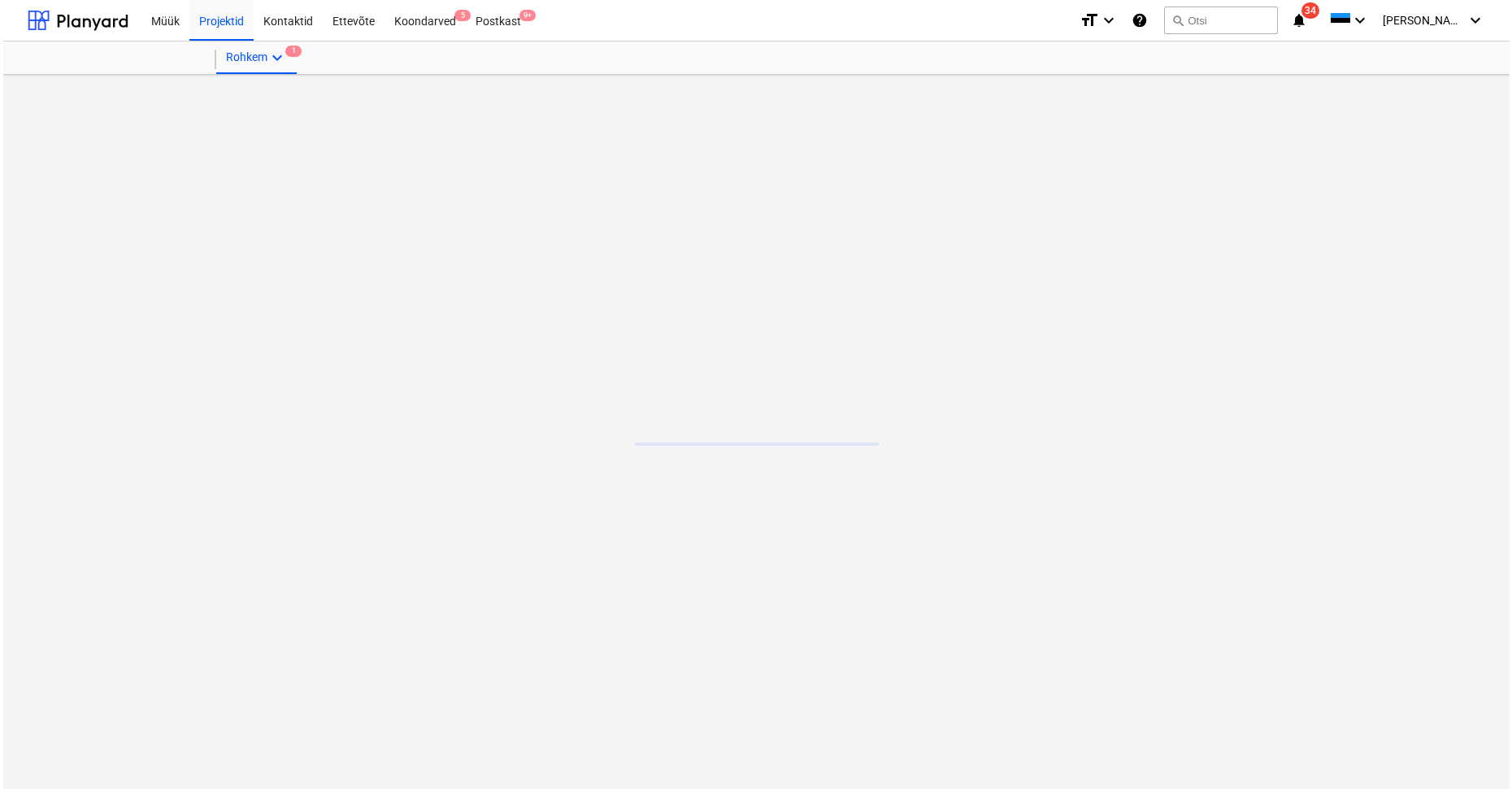 scroll, scrollTop: 0, scrollLeft: 0, axis: both 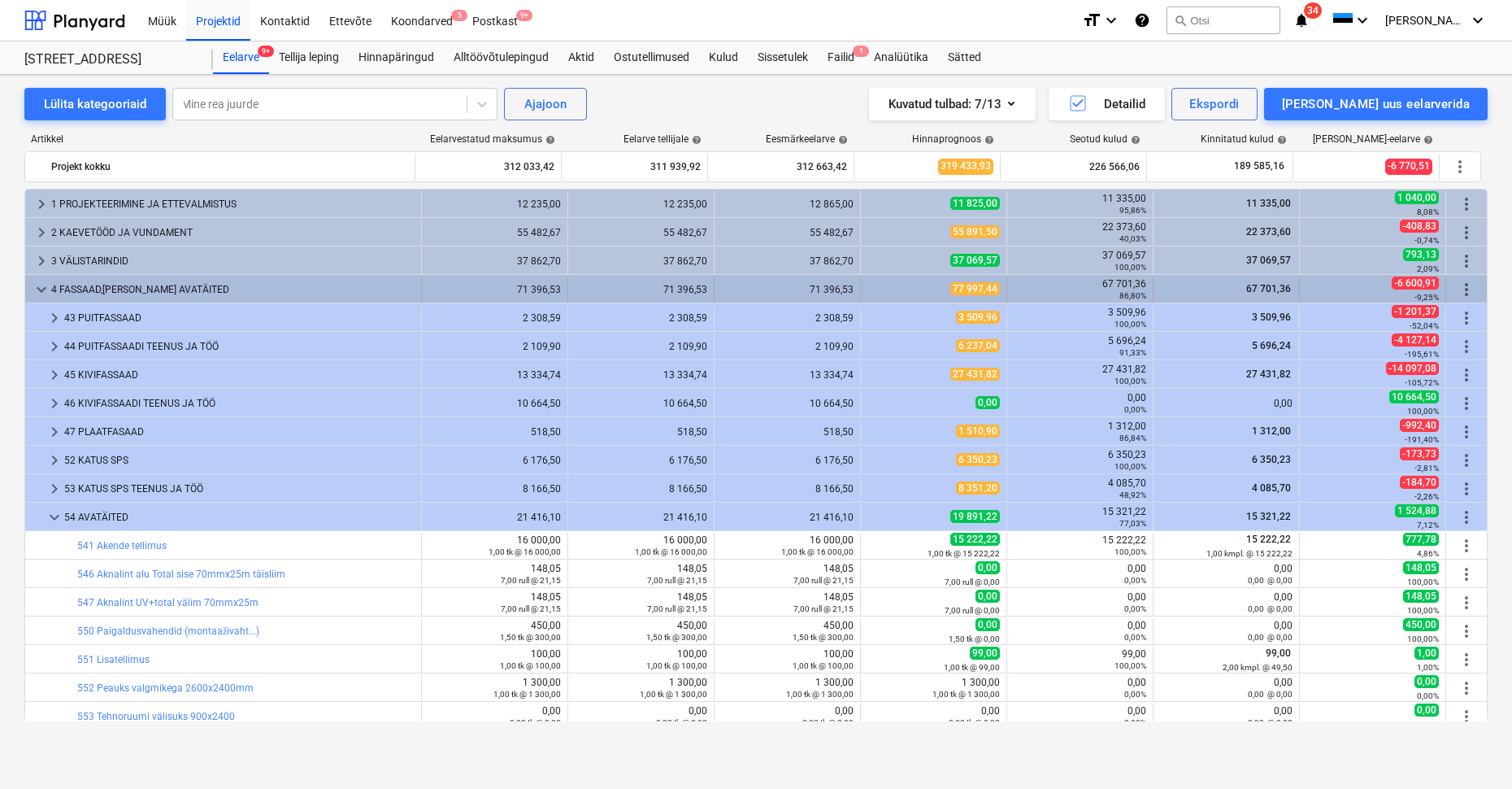 click on "keyboard_arrow_down" at bounding box center [41, 290] 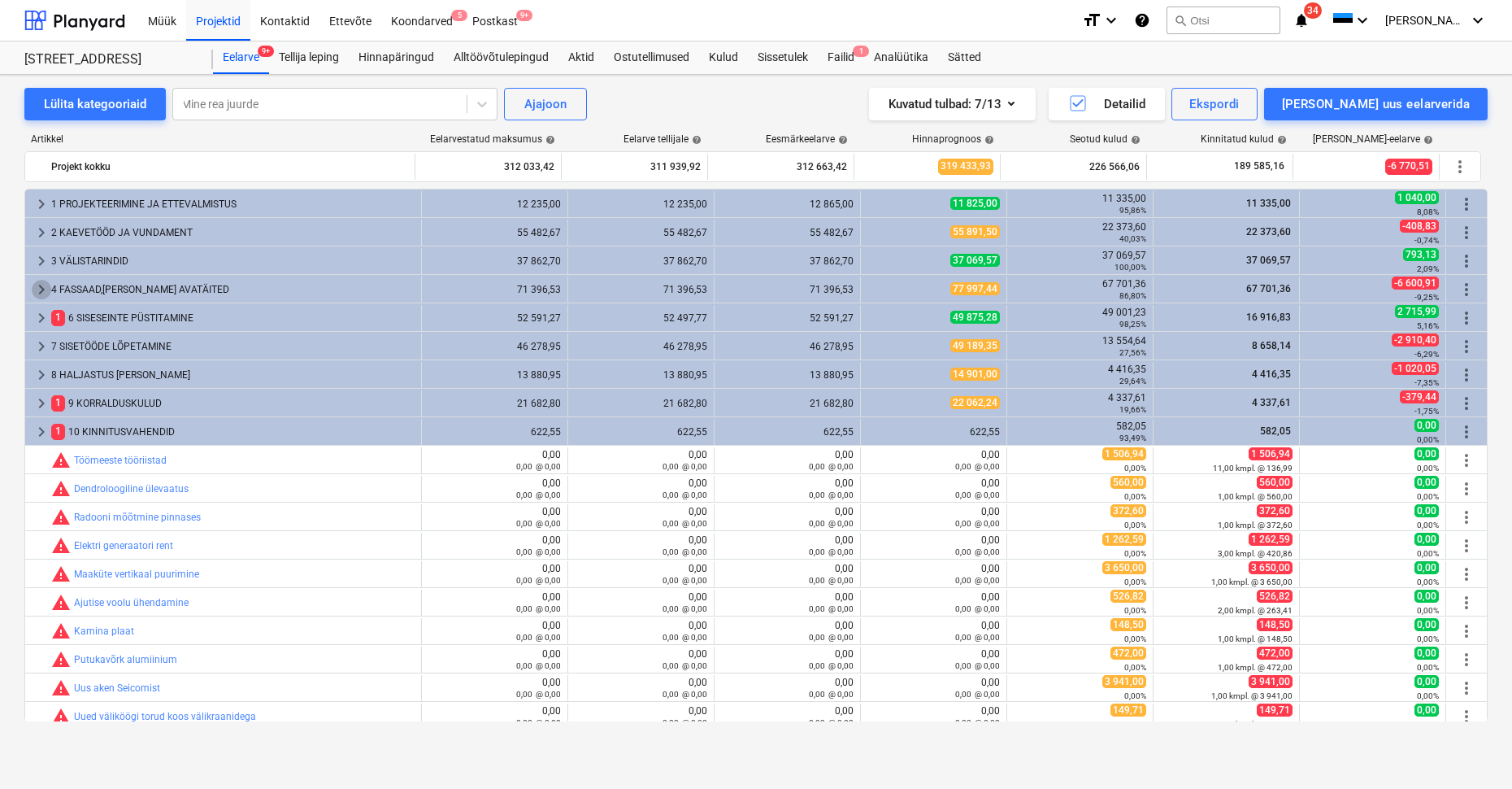 click on "keyboard_arrow_right" at bounding box center [41, 290] 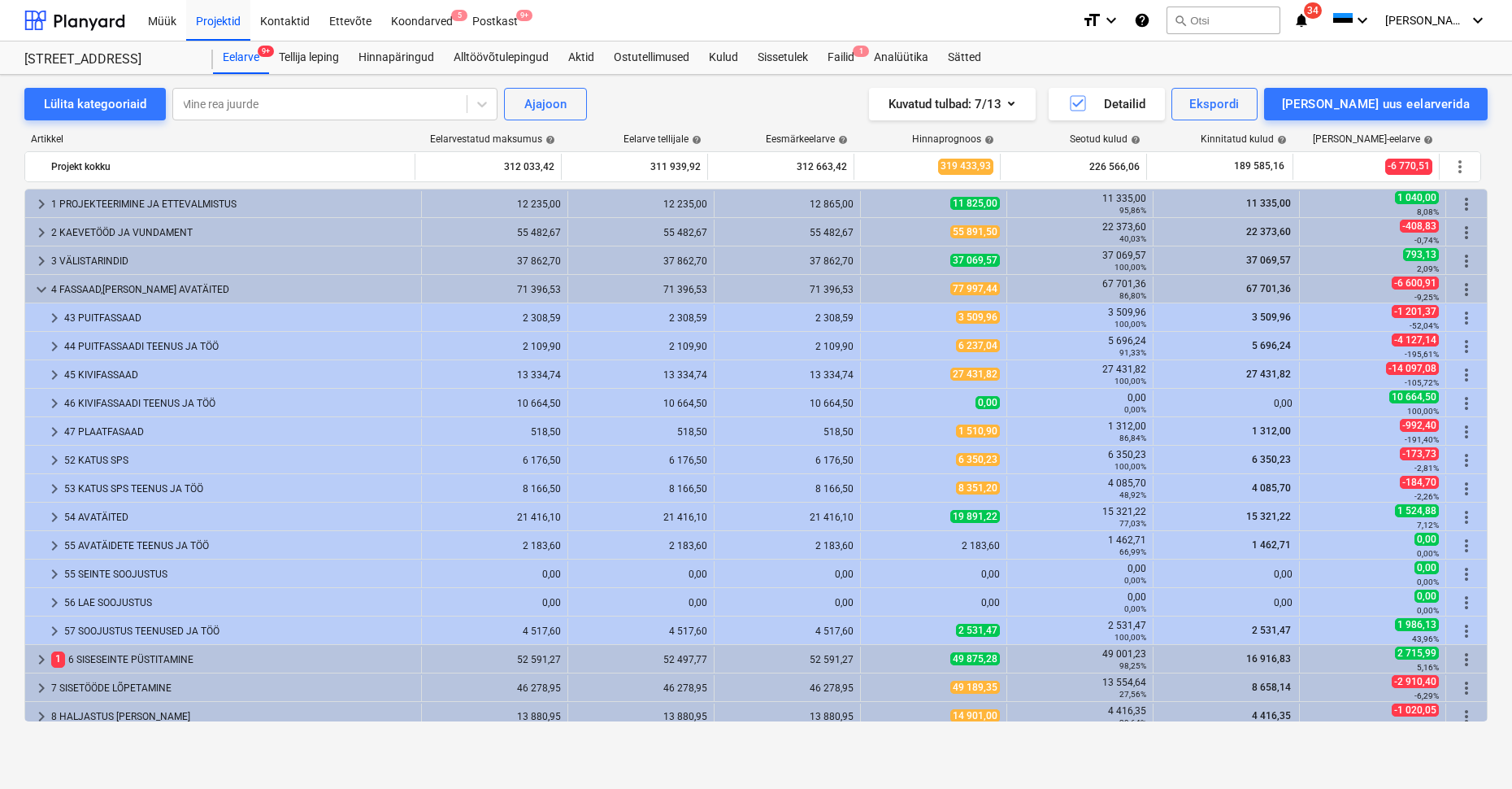 click on "keyboard_arrow_down" at bounding box center [41, 290] 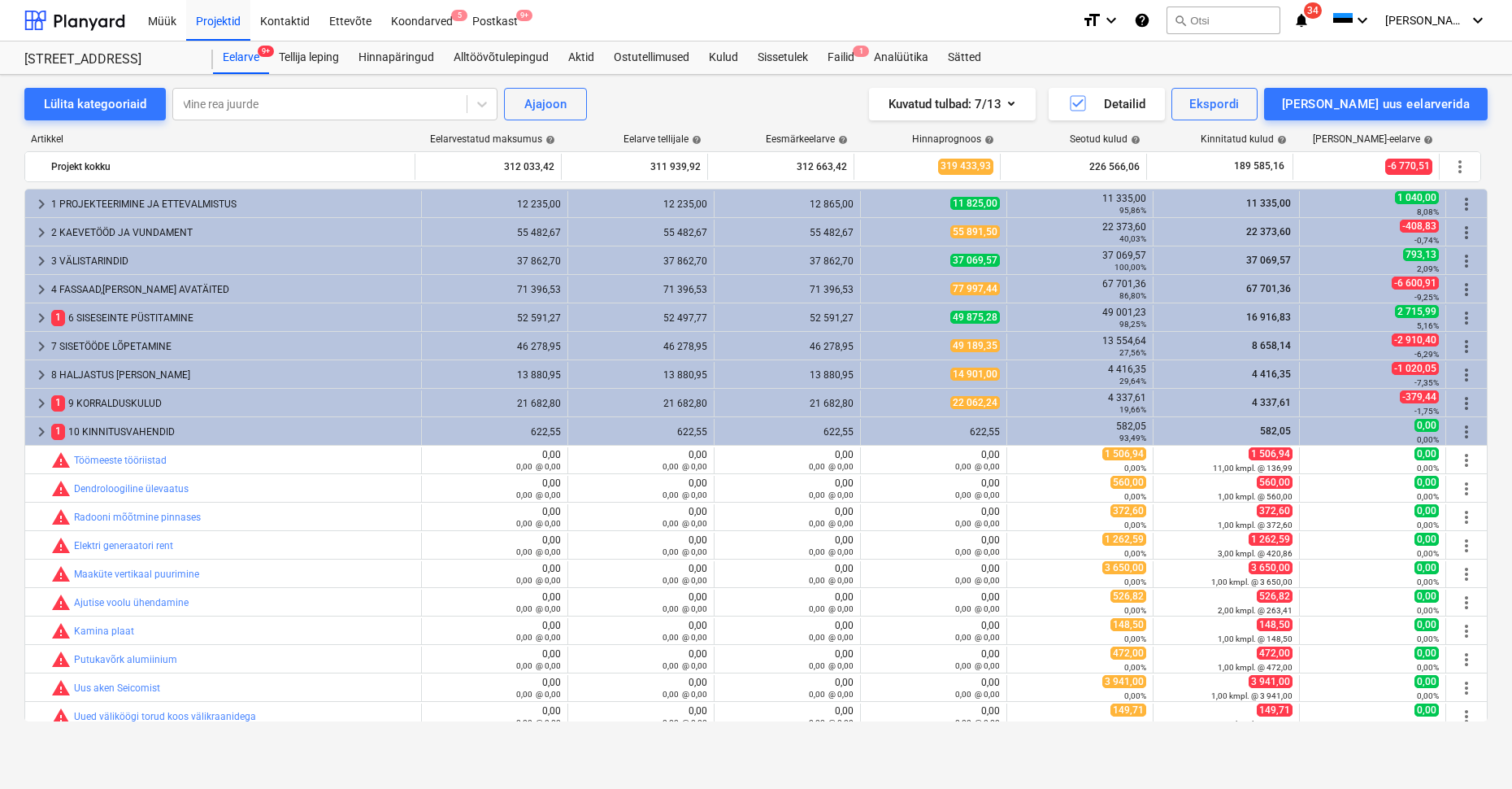 click on "keyboard_arrow_right" at bounding box center [41, 290] 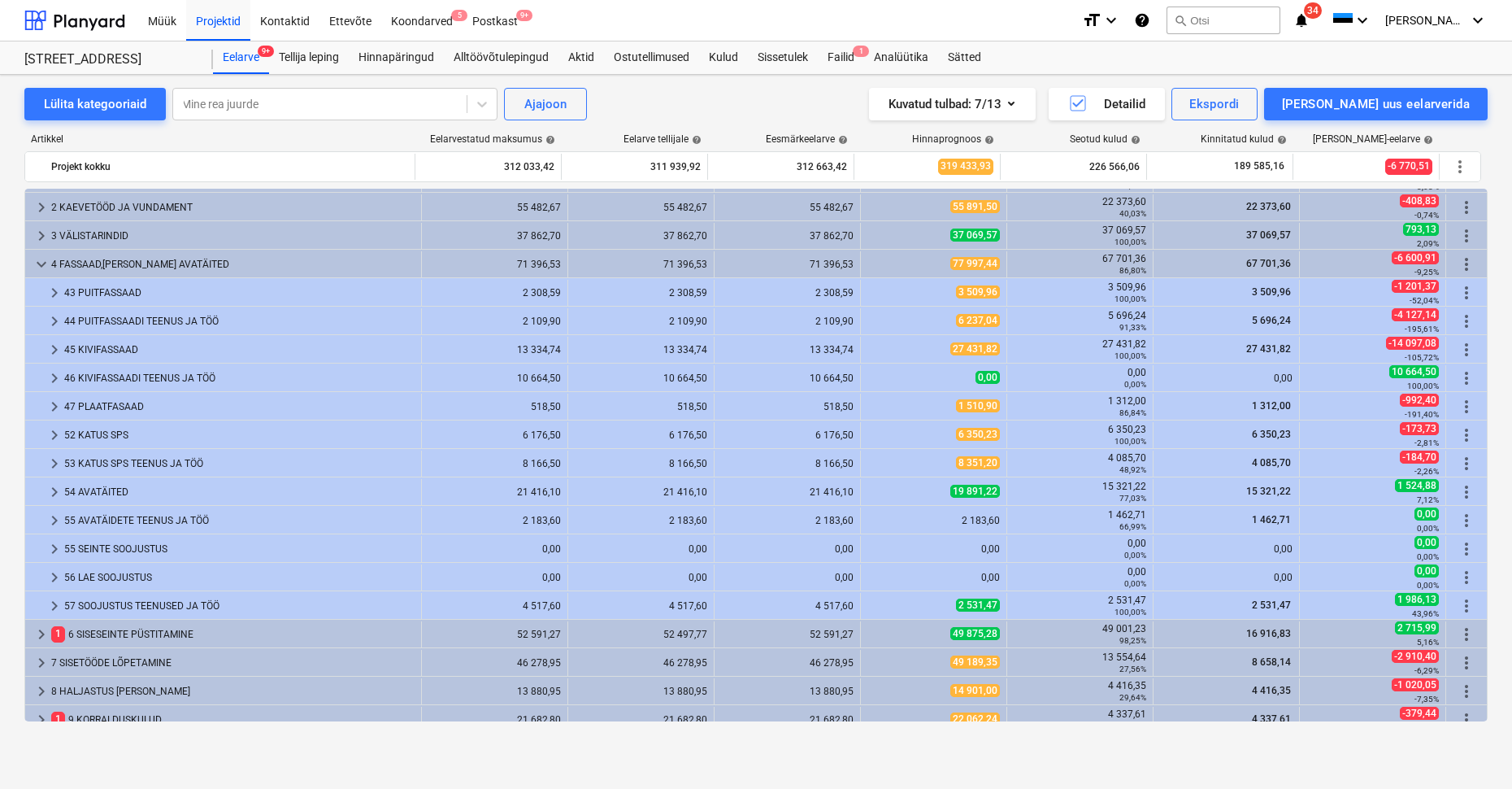 scroll, scrollTop: 53, scrollLeft: 0, axis: vertical 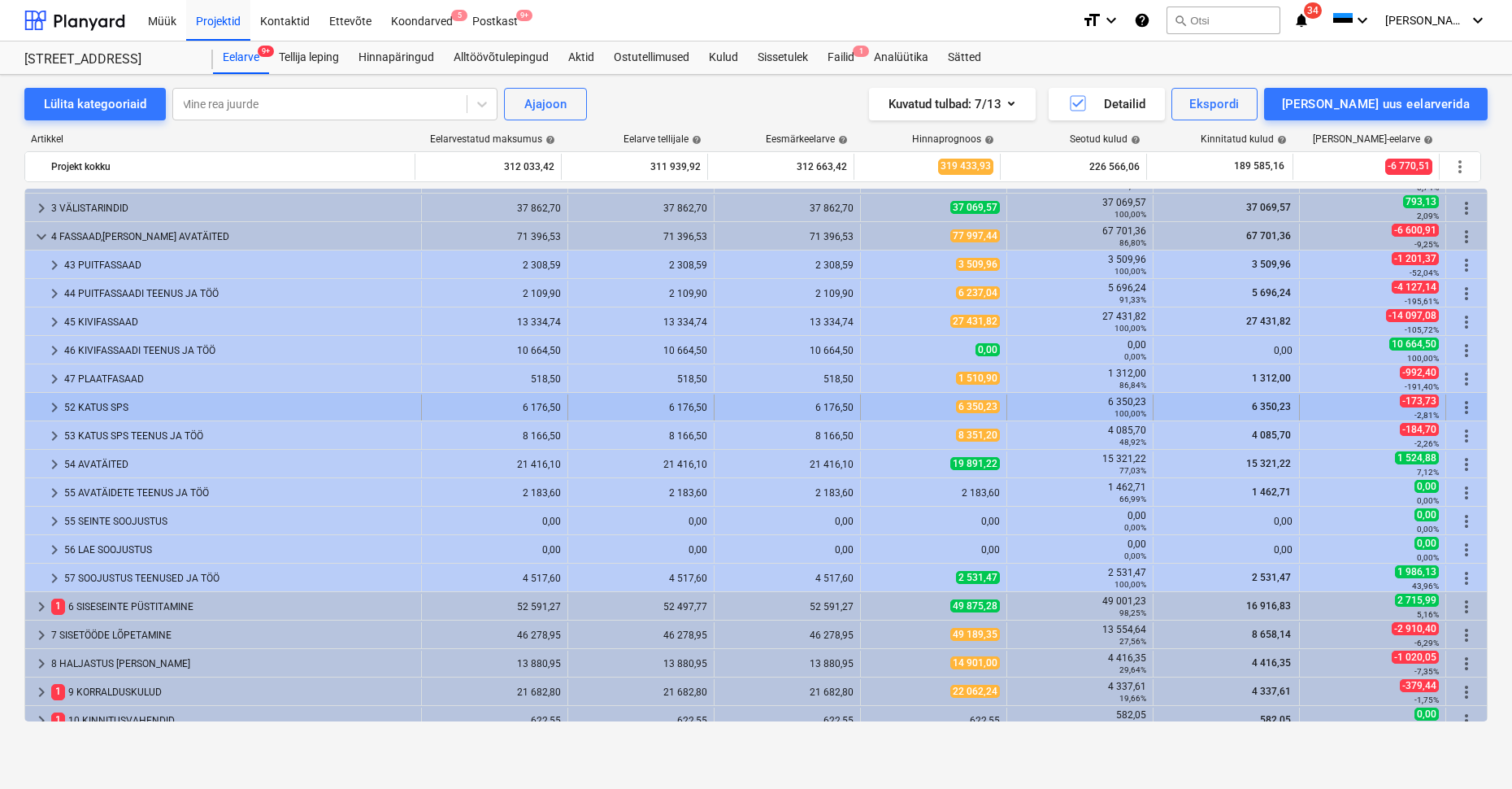 click on "keyboard_arrow_right" at bounding box center (54, 408) 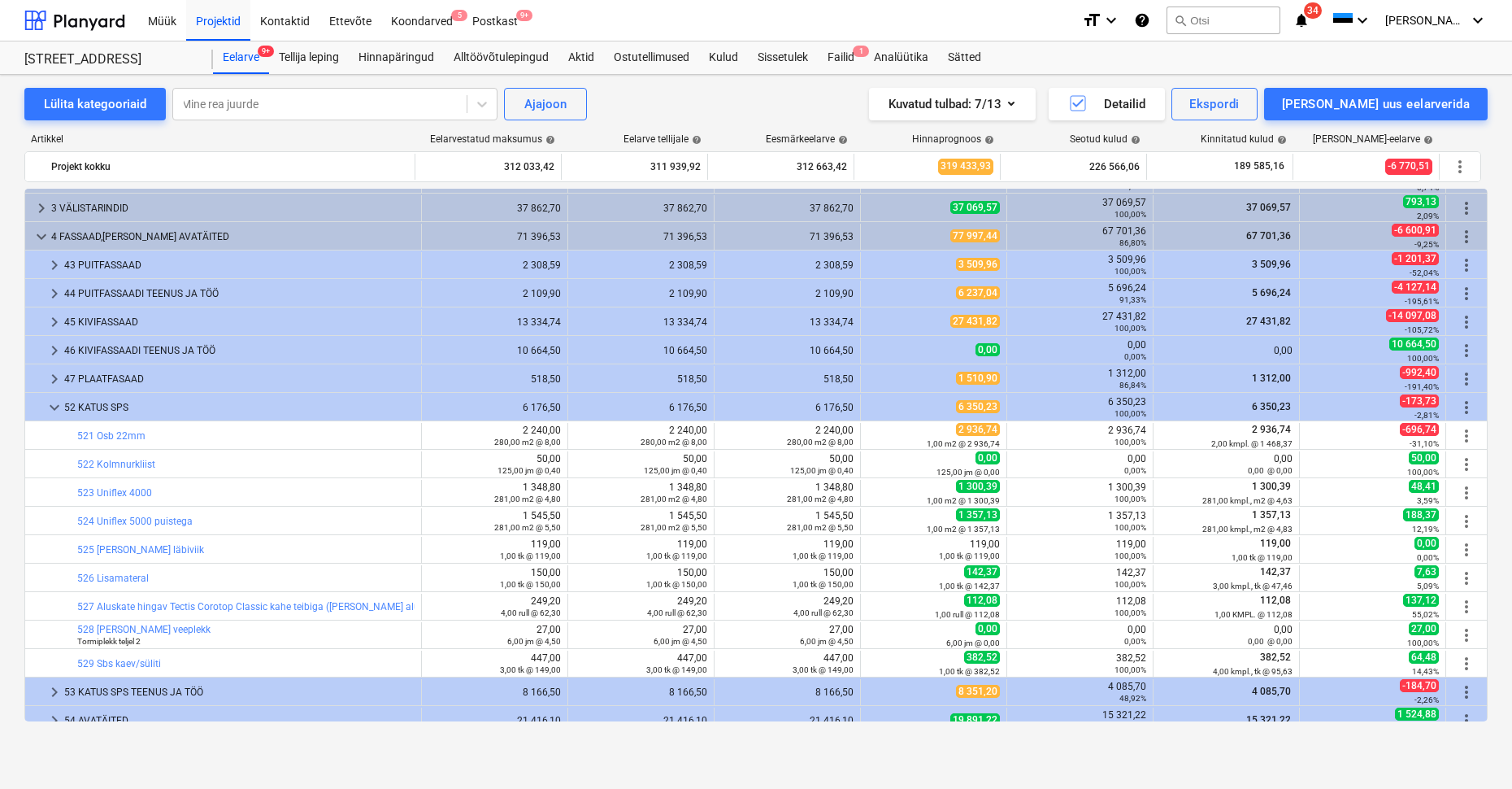 scroll, scrollTop: 250, scrollLeft: 0, axis: vertical 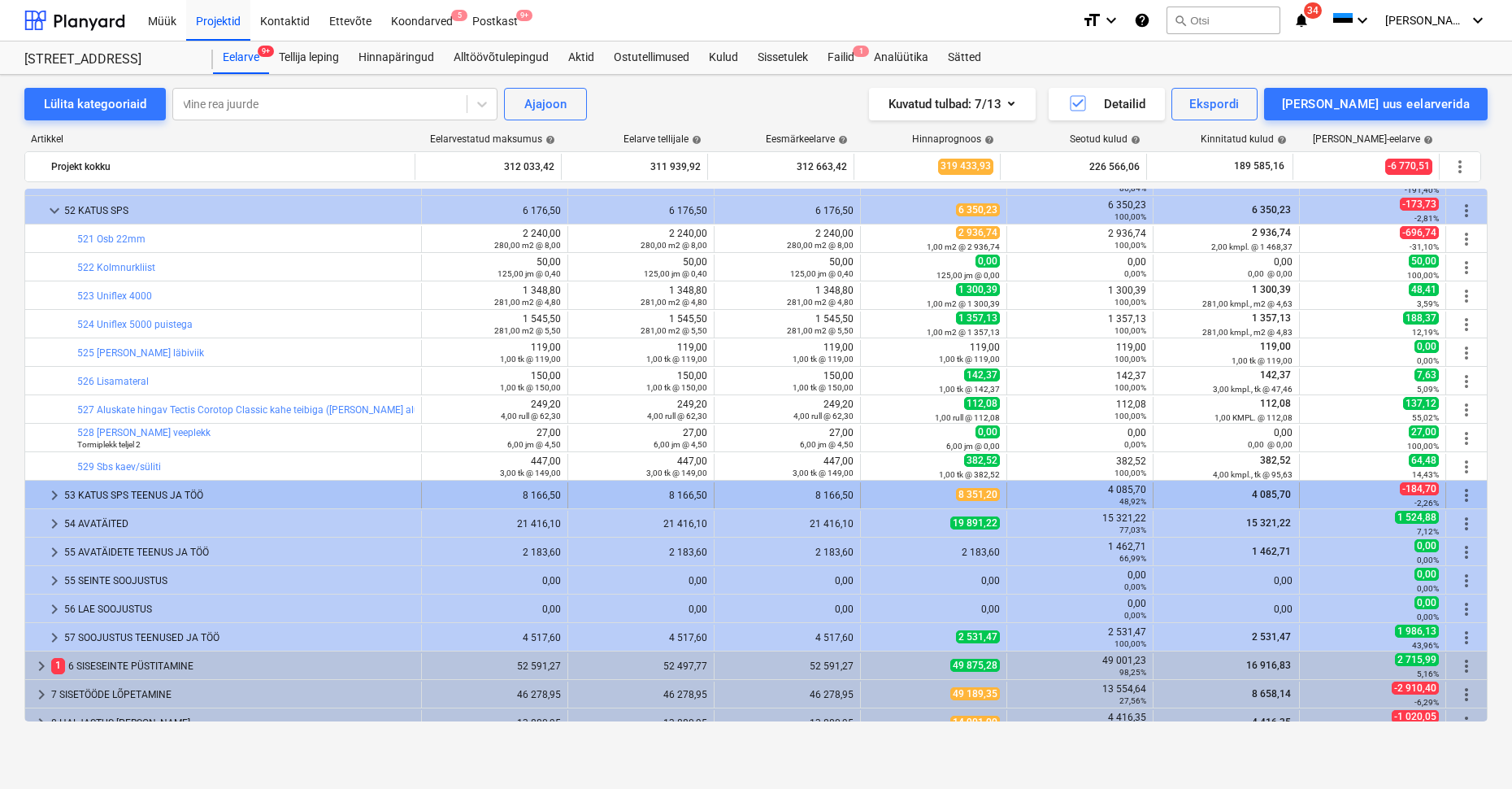 click on "53 KATUS SPS TEENUS JA TÖÖ" at bounding box center (239, 495) 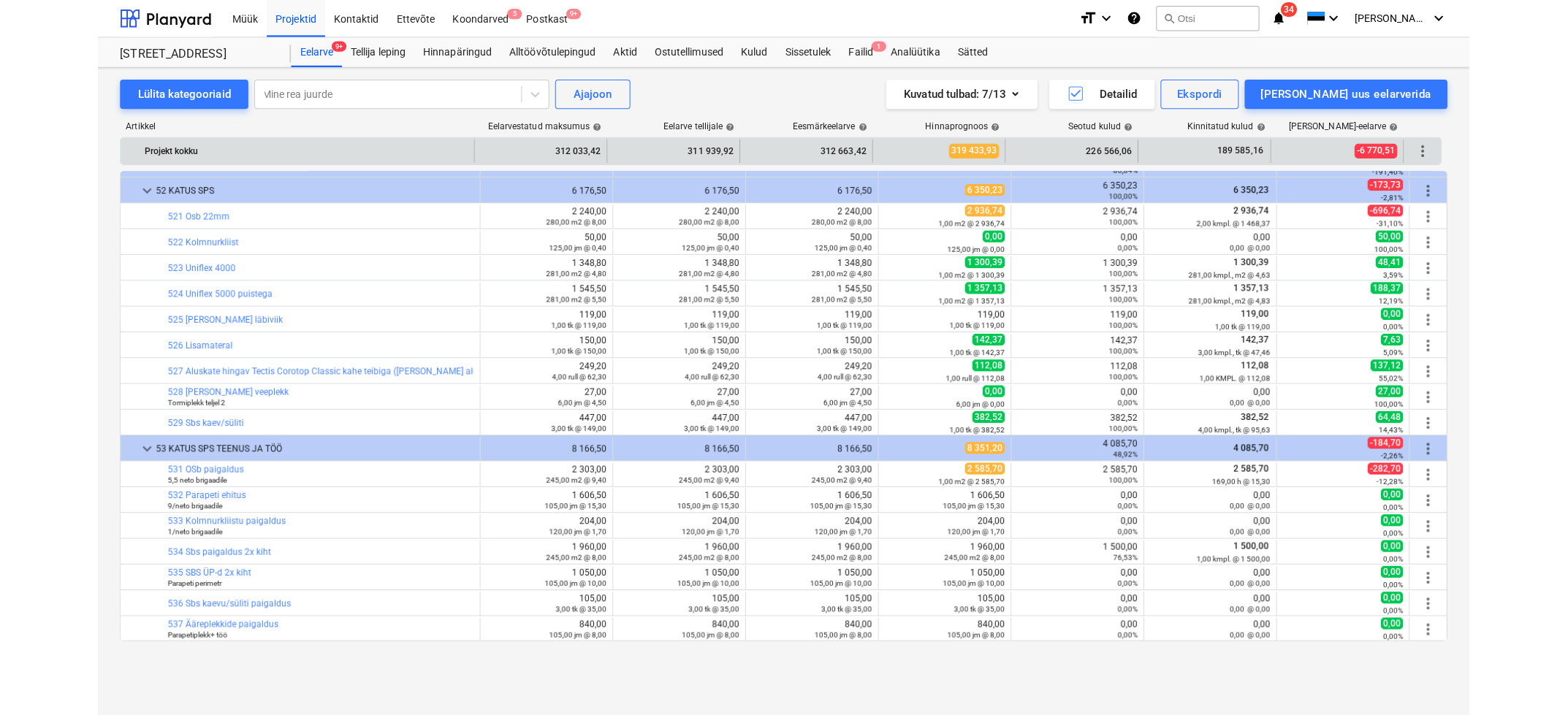 scroll, scrollTop: 0, scrollLeft: 0, axis: both 